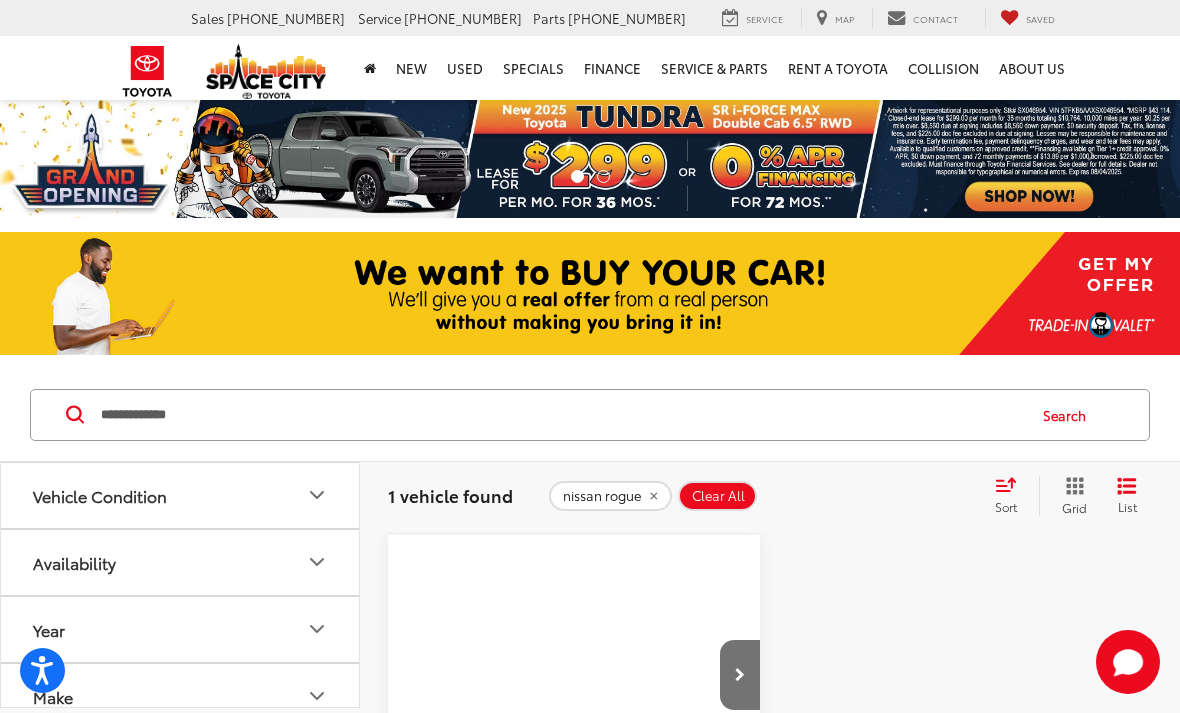 scroll, scrollTop: 0, scrollLeft: 0, axis: both 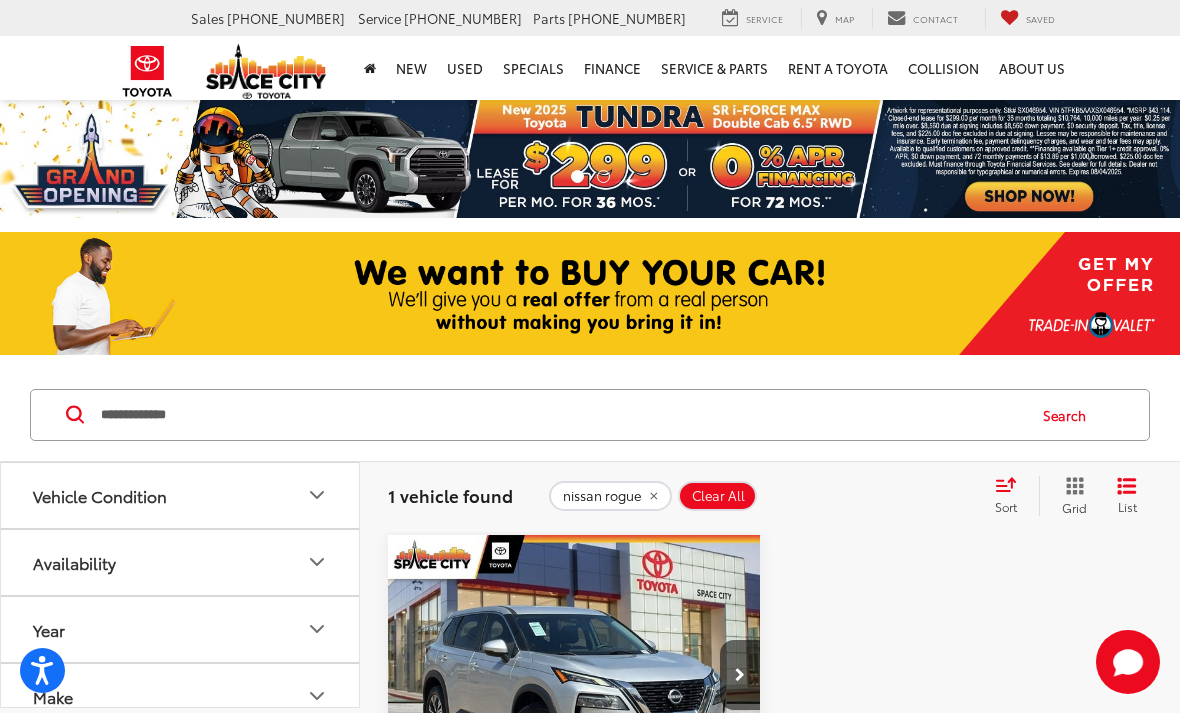 click on "**********" at bounding box center [561, 415] 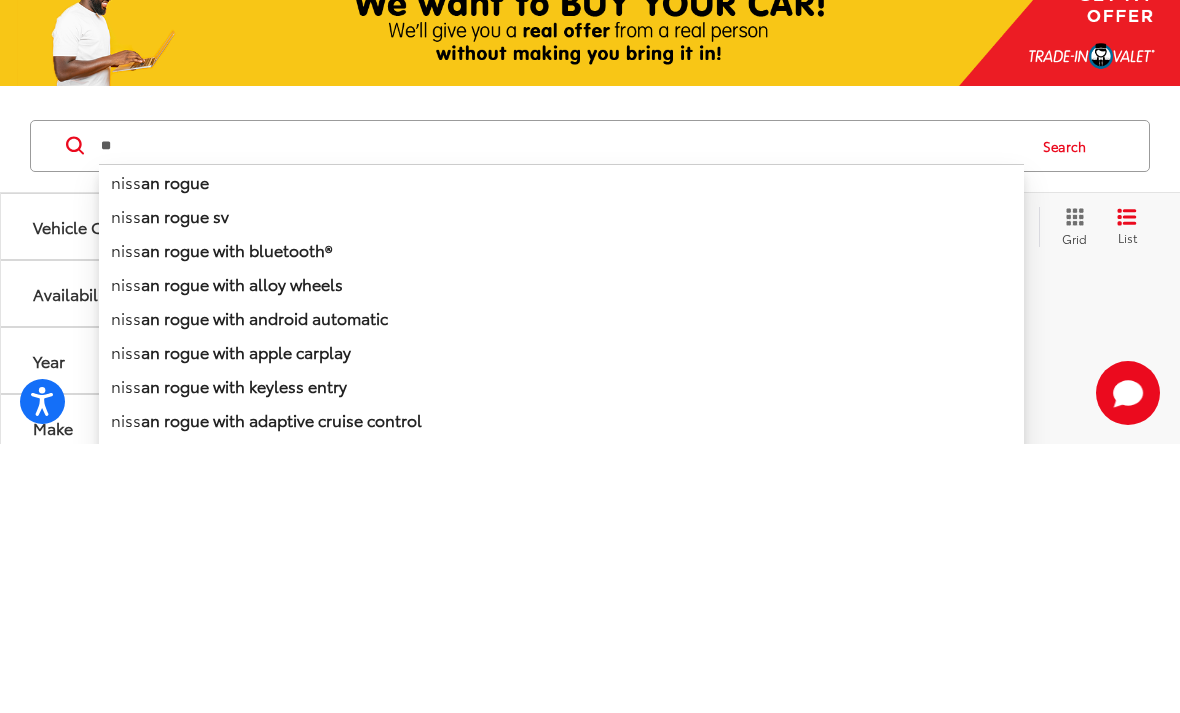 type on "*" 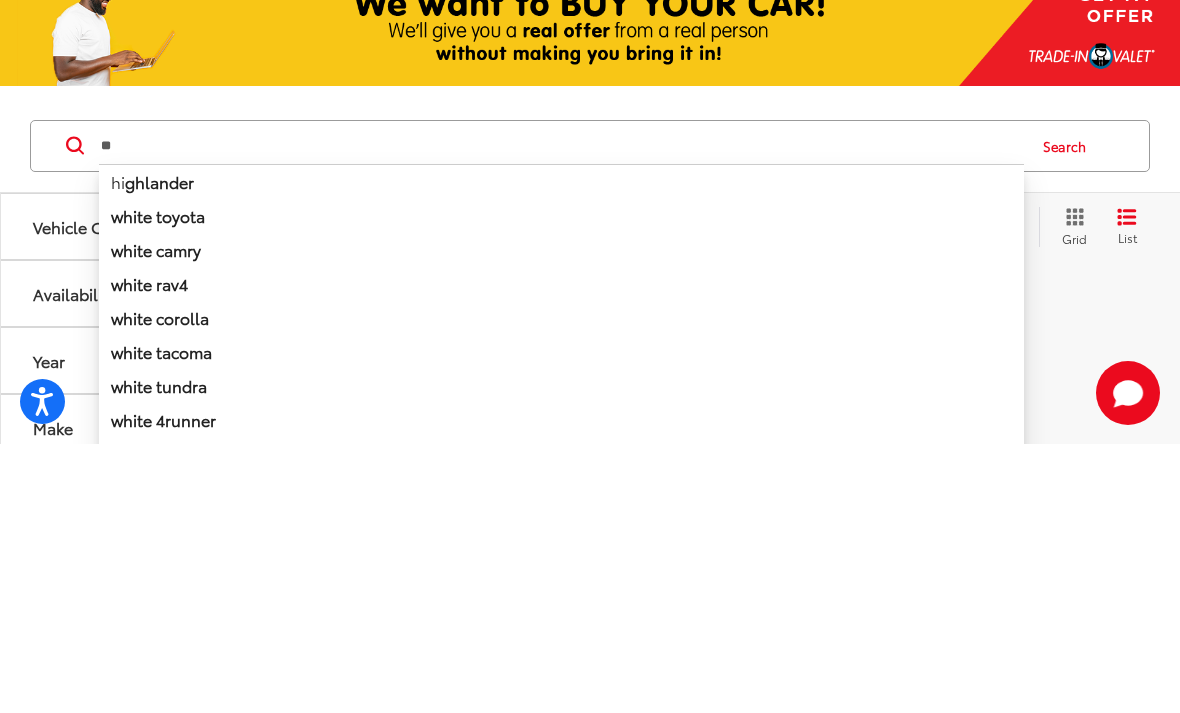 click on "white toyota" at bounding box center [561, 485] 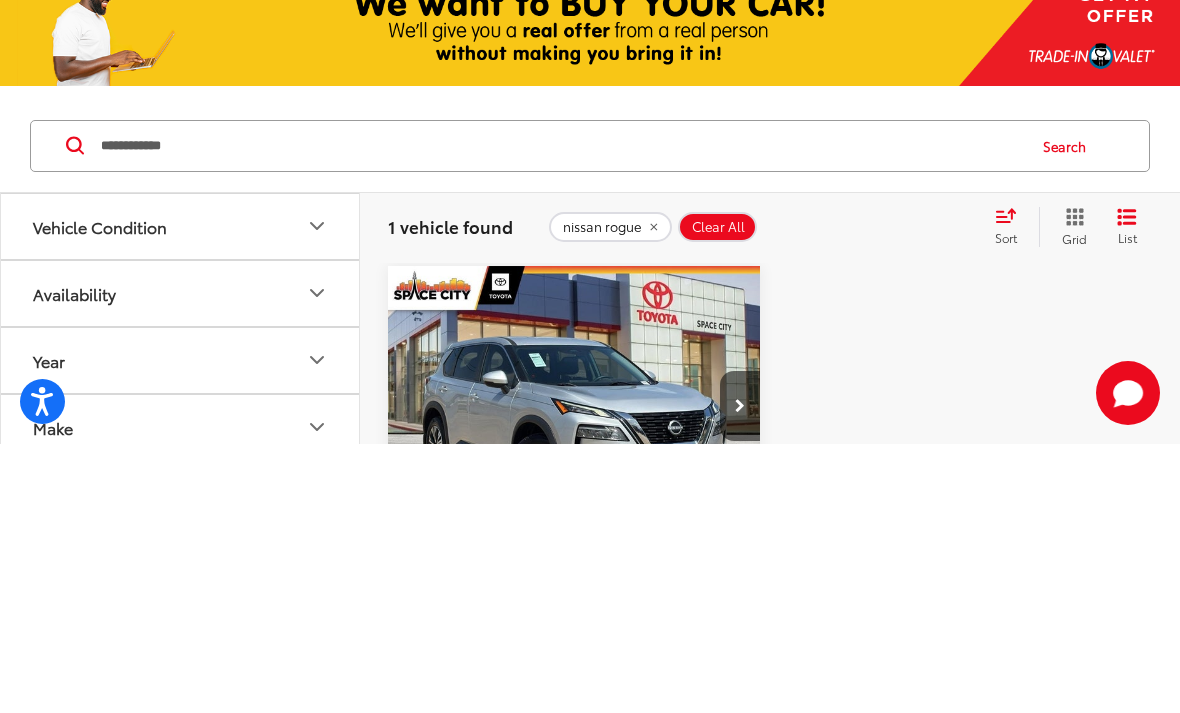 scroll, scrollTop: 269, scrollLeft: 0, axis: vertical 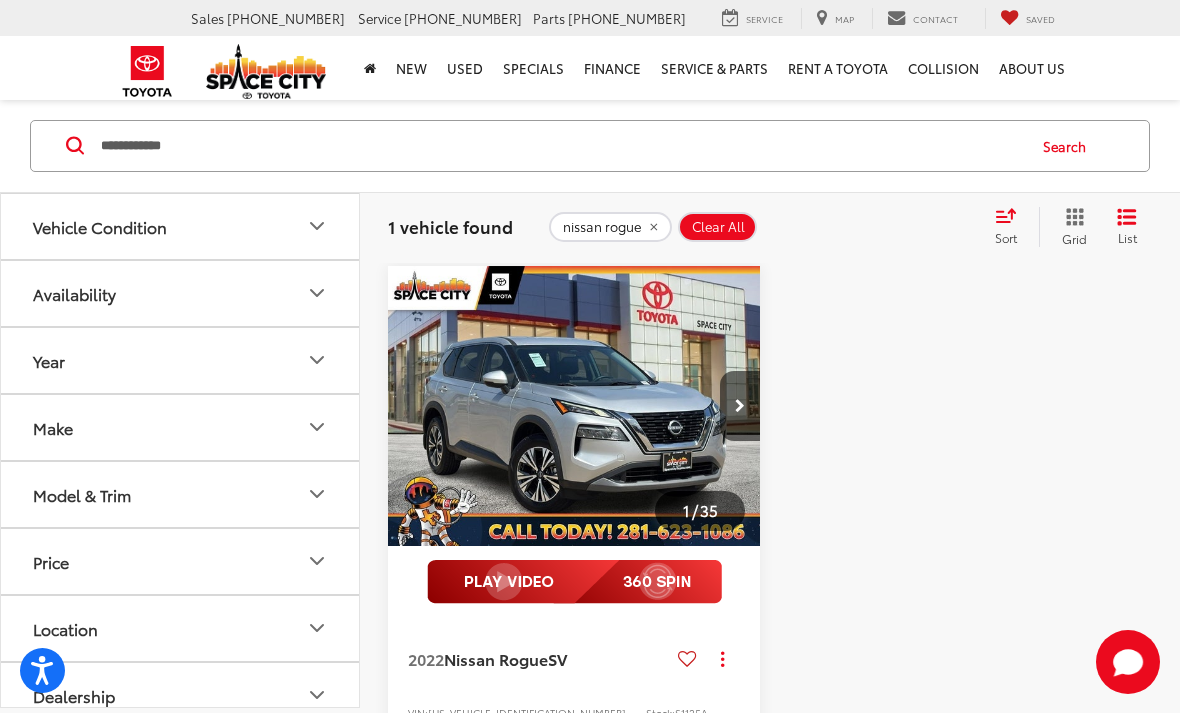 click on "**********" at bounding box center (561, 146) 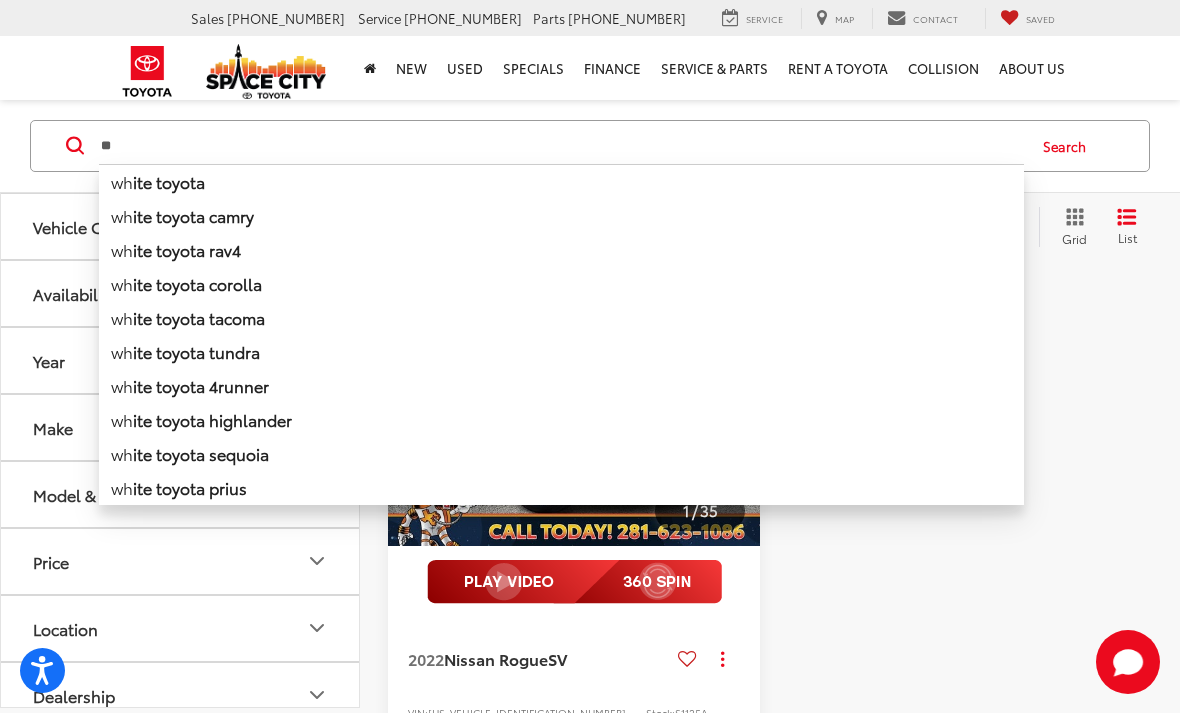 type on "*" 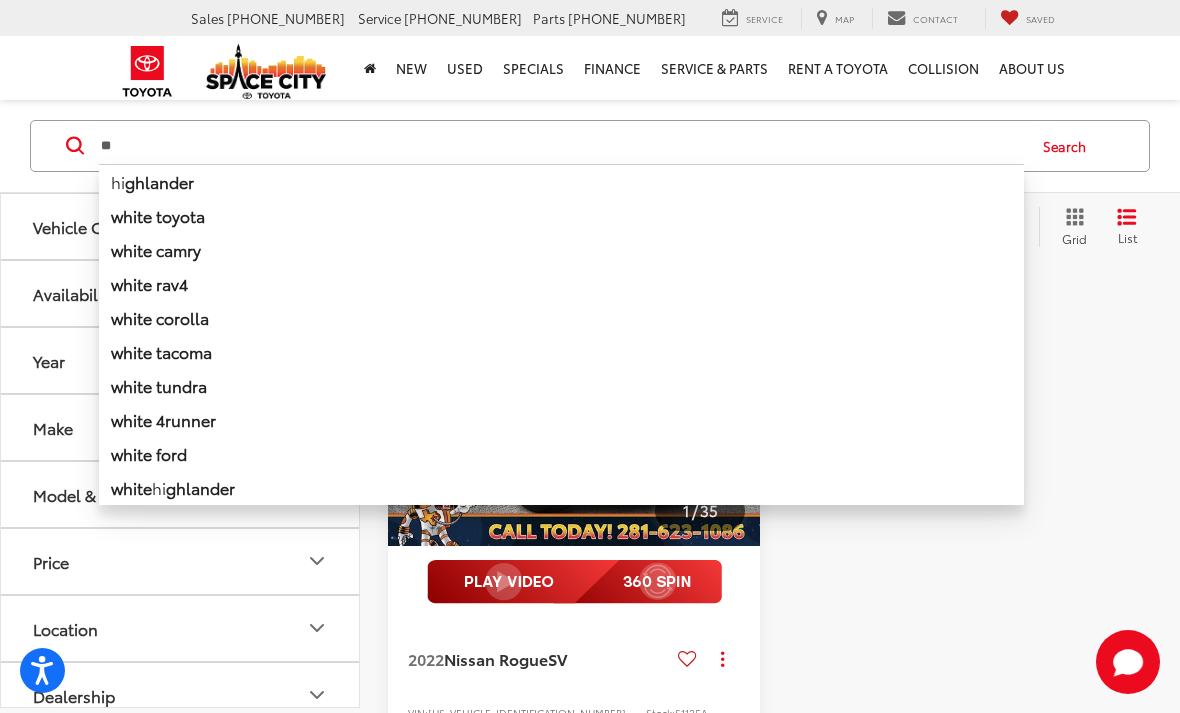 click on "hi [PERSON_NAME]" at bounding box center [561, 181] 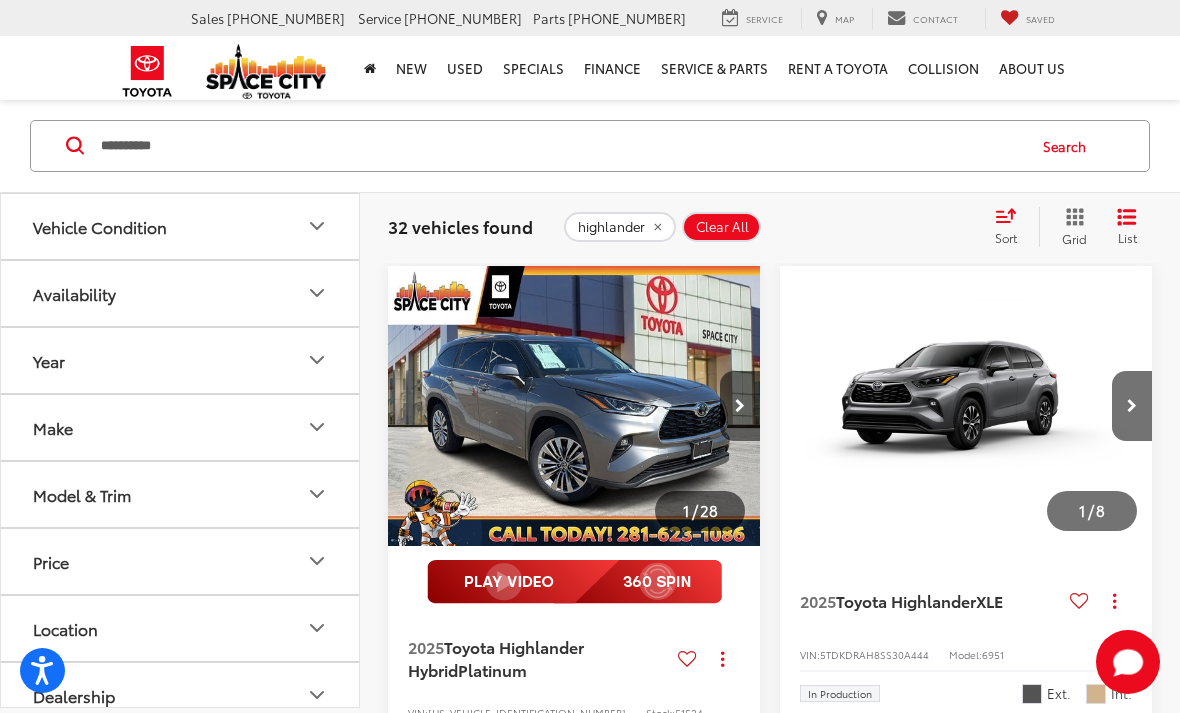 click on "**********" at bounding box center (561, 146) 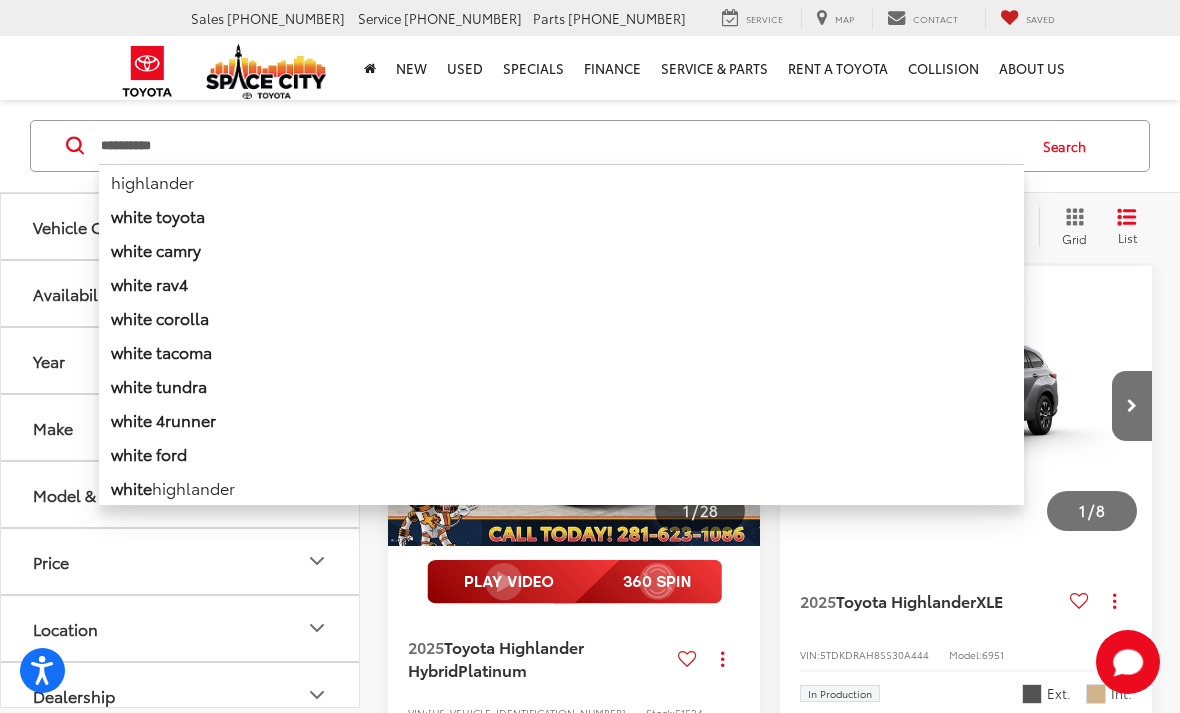 click on "Search" at bounding box center (1069, 146) 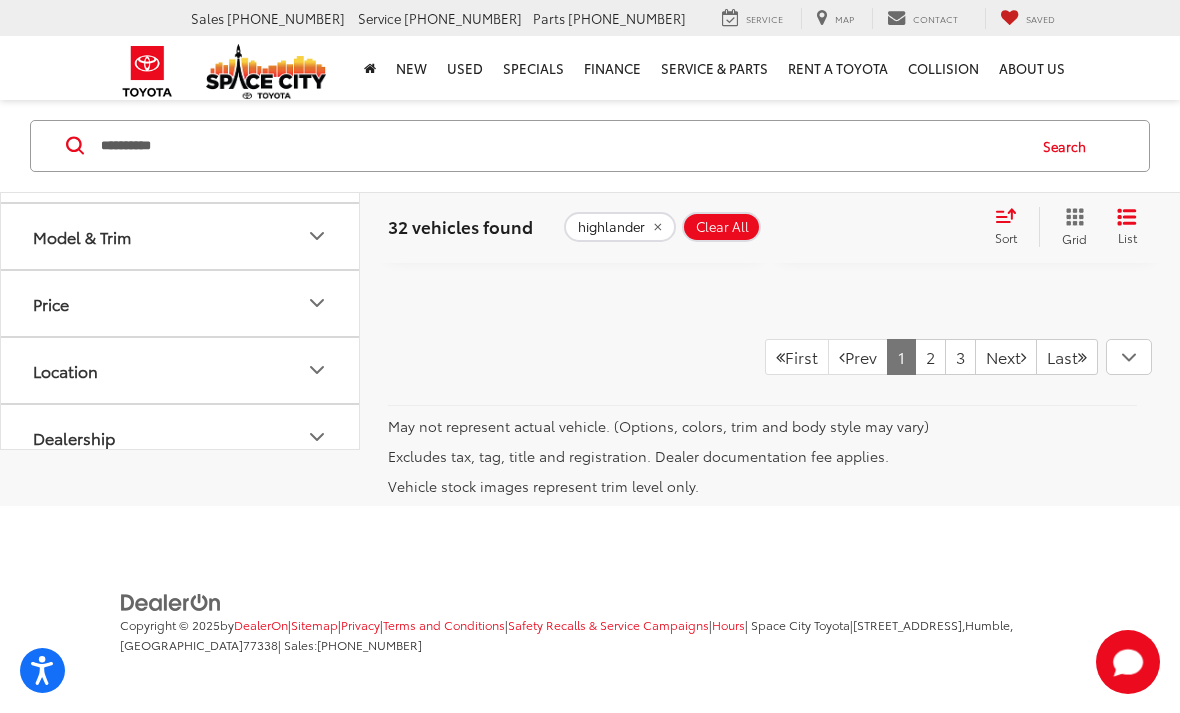 scroll, scrollTop: 7744, scrollLeft: 0, axis: vertical 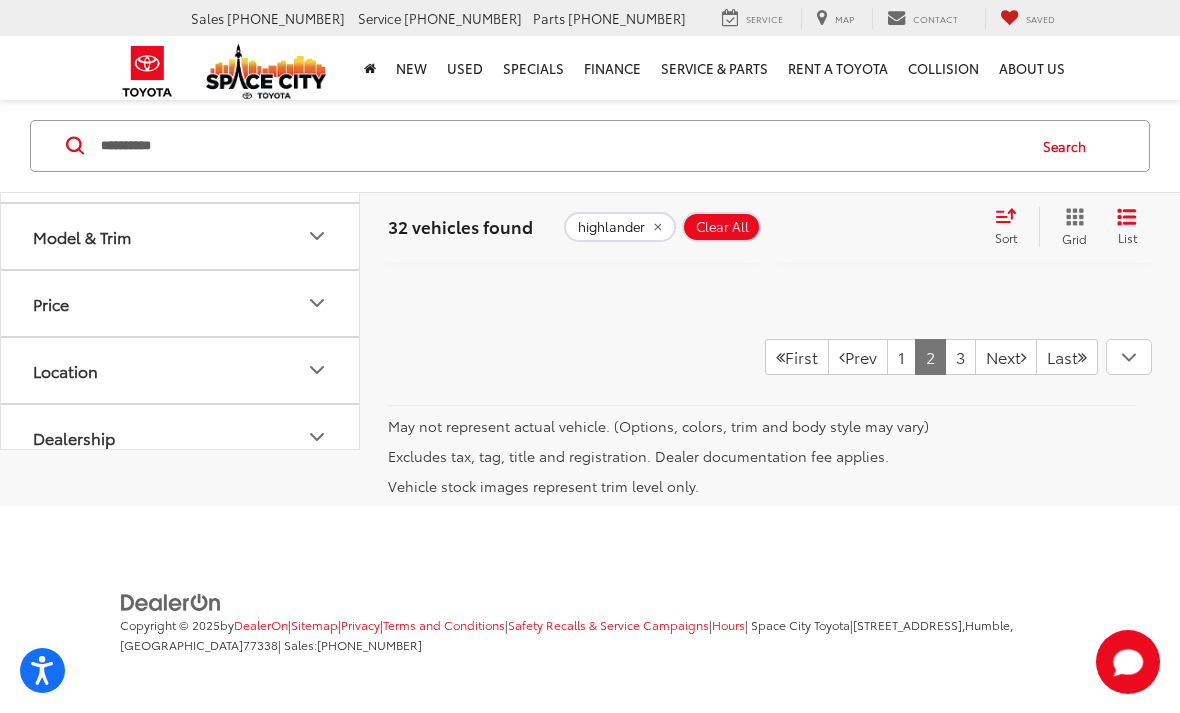 click on "3" at bounding box center [960, 357] 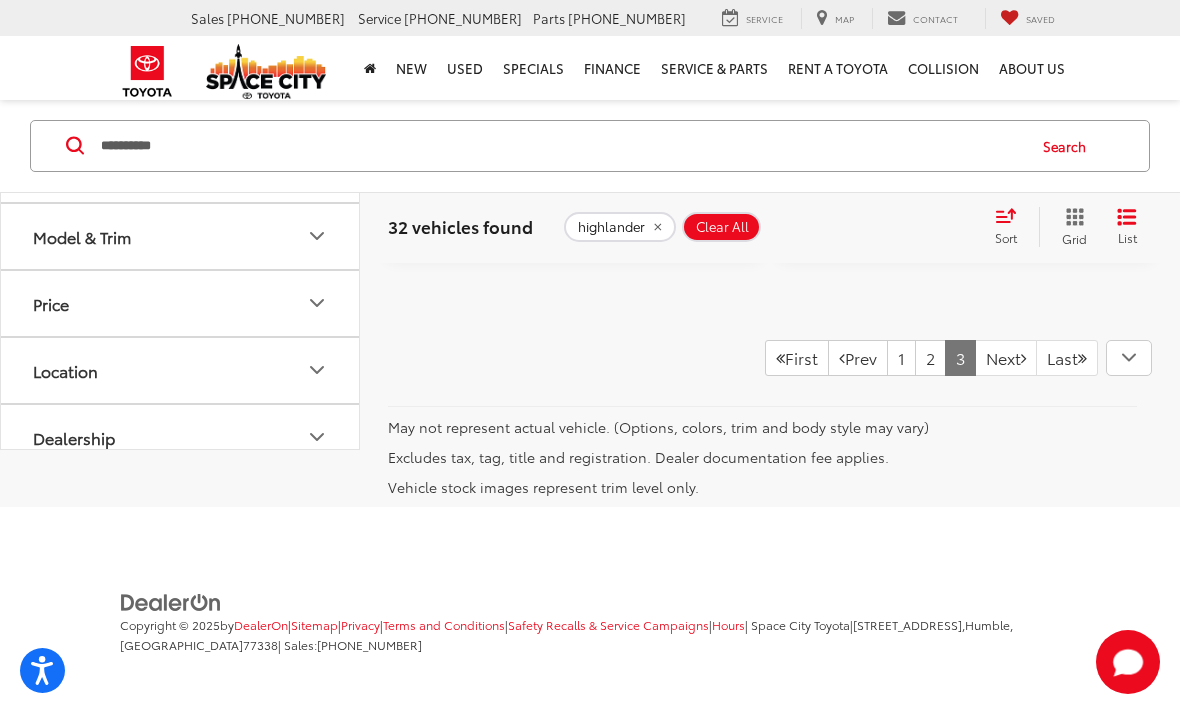 scroll, scrollTop: 5353, scrollLeft: 0, axis: vertical 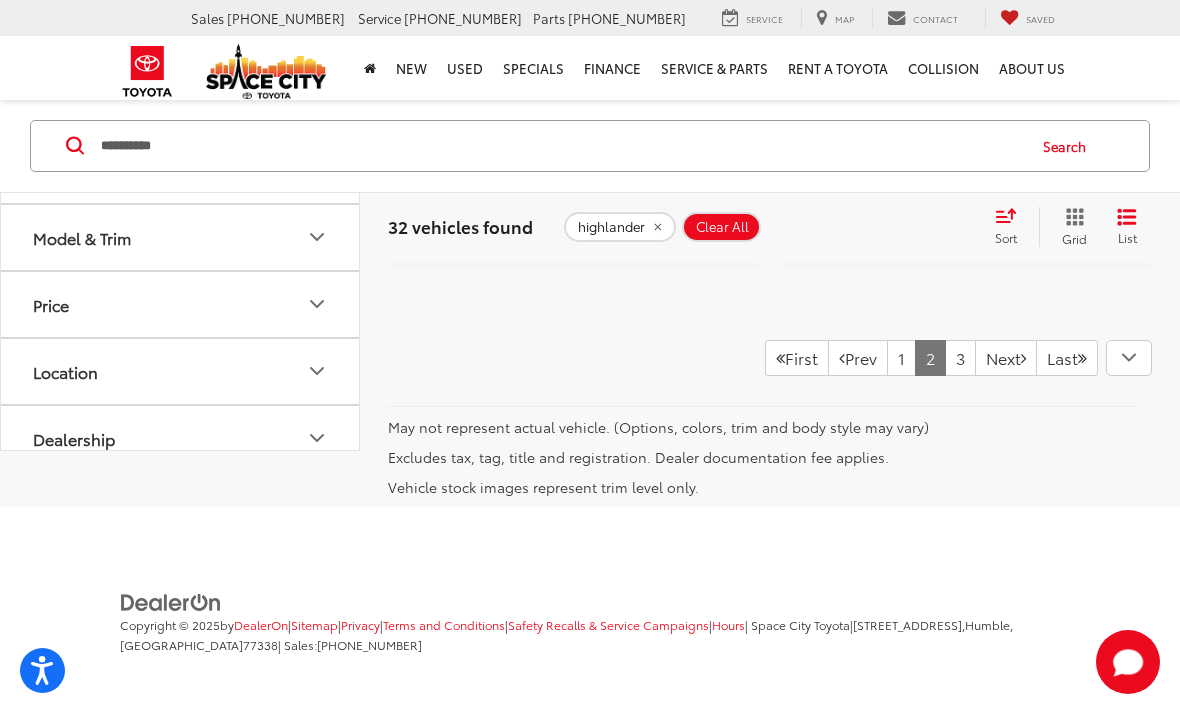 click on "1" at bounding box center (901, 358) 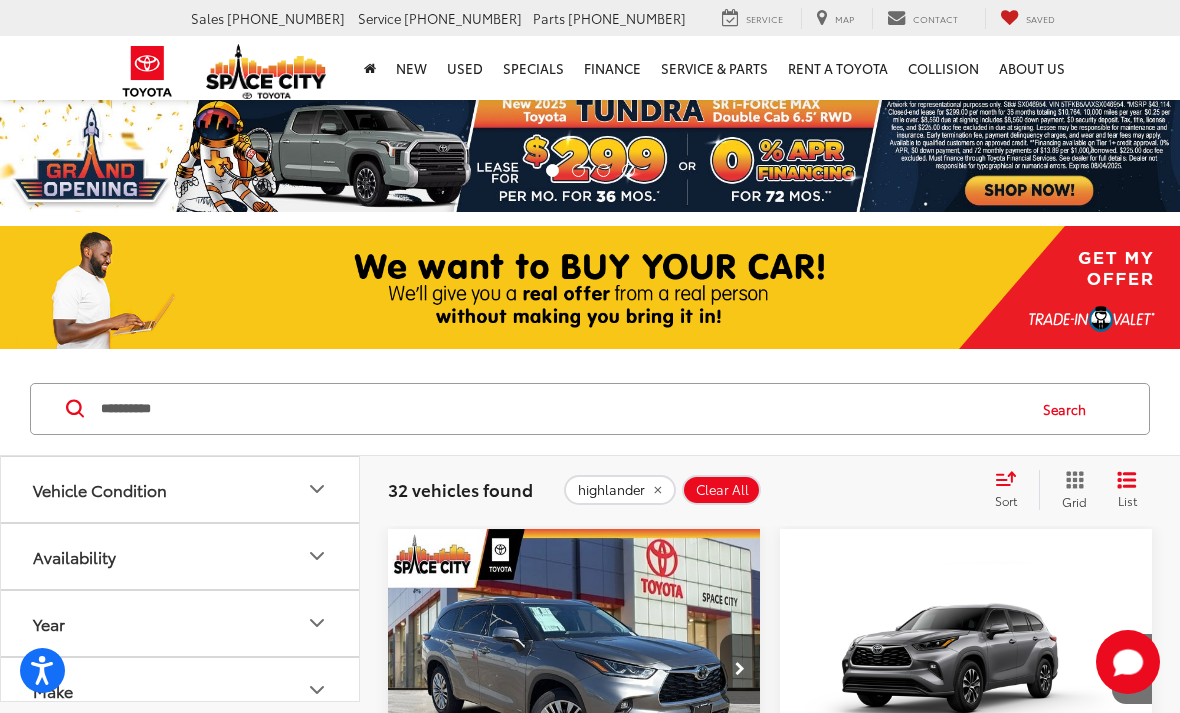 scroll, scrollTop: 0, scrollLeft: 0, axis: both 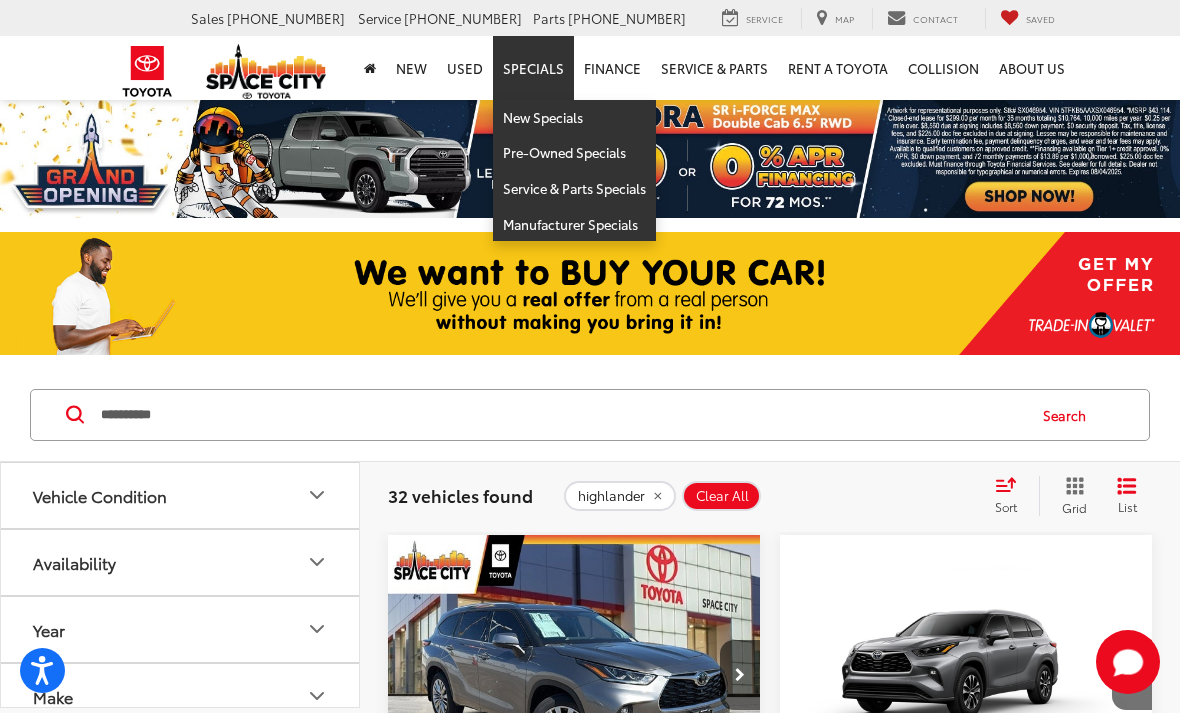 click on "**********" at bounding box center [590, 415] 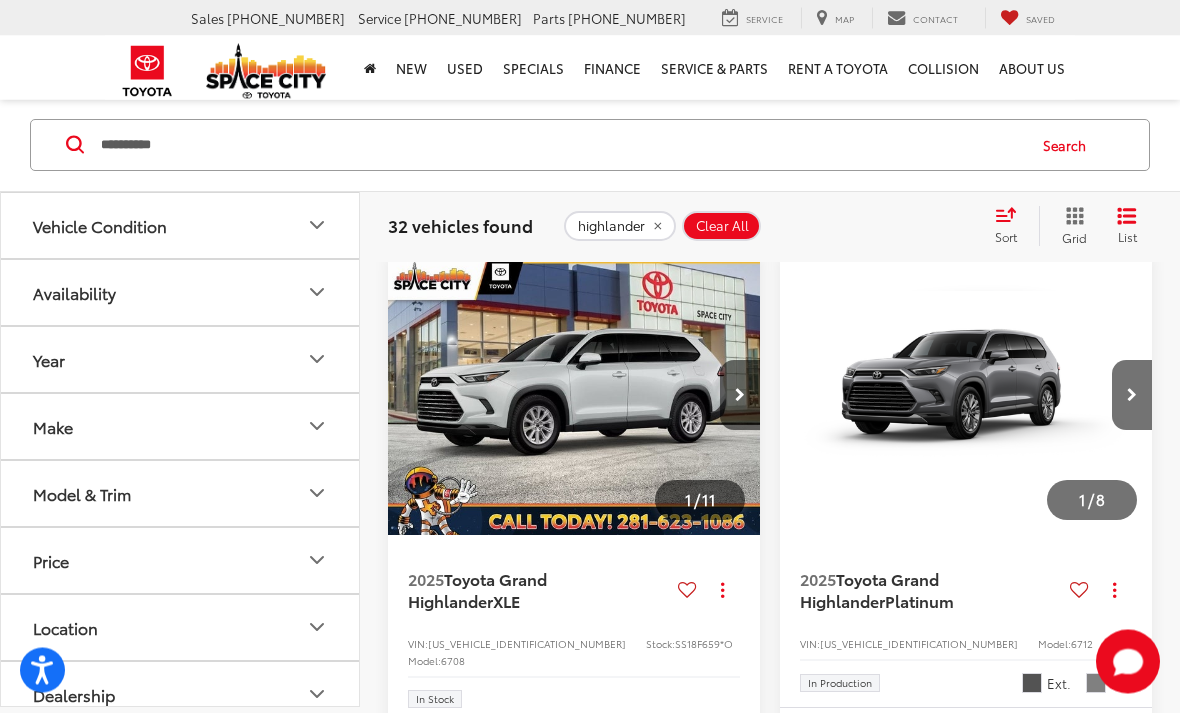 scroll, scrollTop: 4161, scrollLeft: 0, axis: vertical 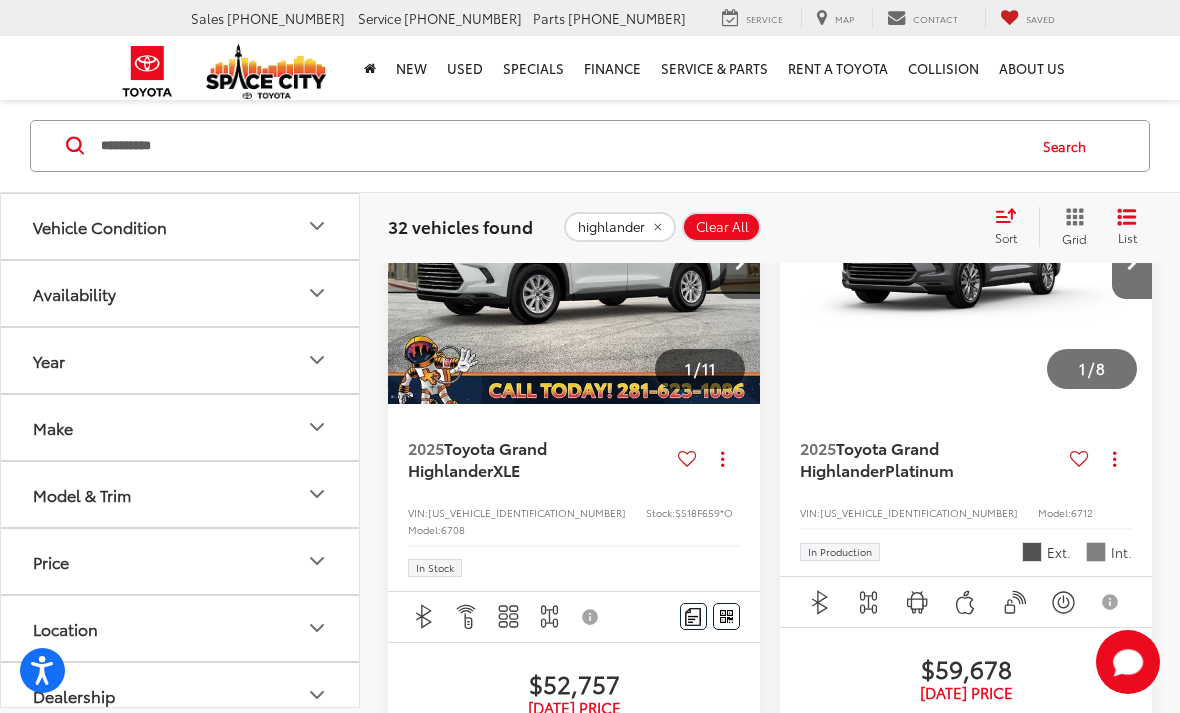 click on "**********" at bounding box center [561, 146] 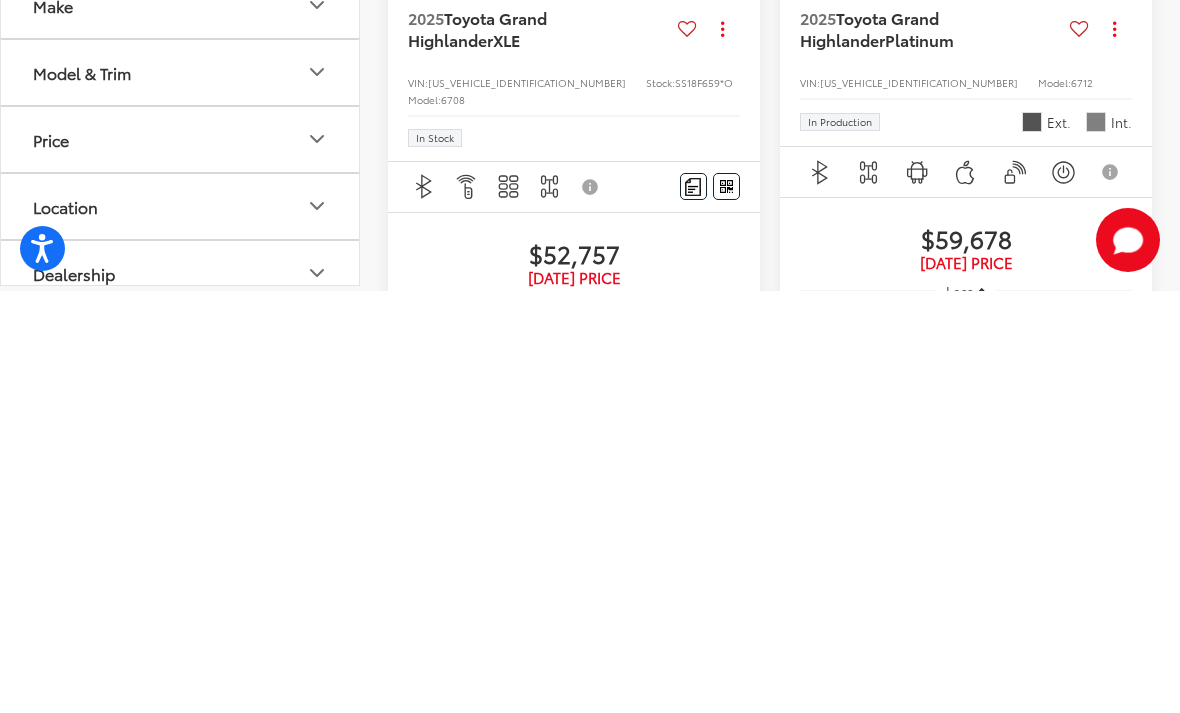 scroll, scrollTop: 4222, scrollLeft: 0, axis: vertical 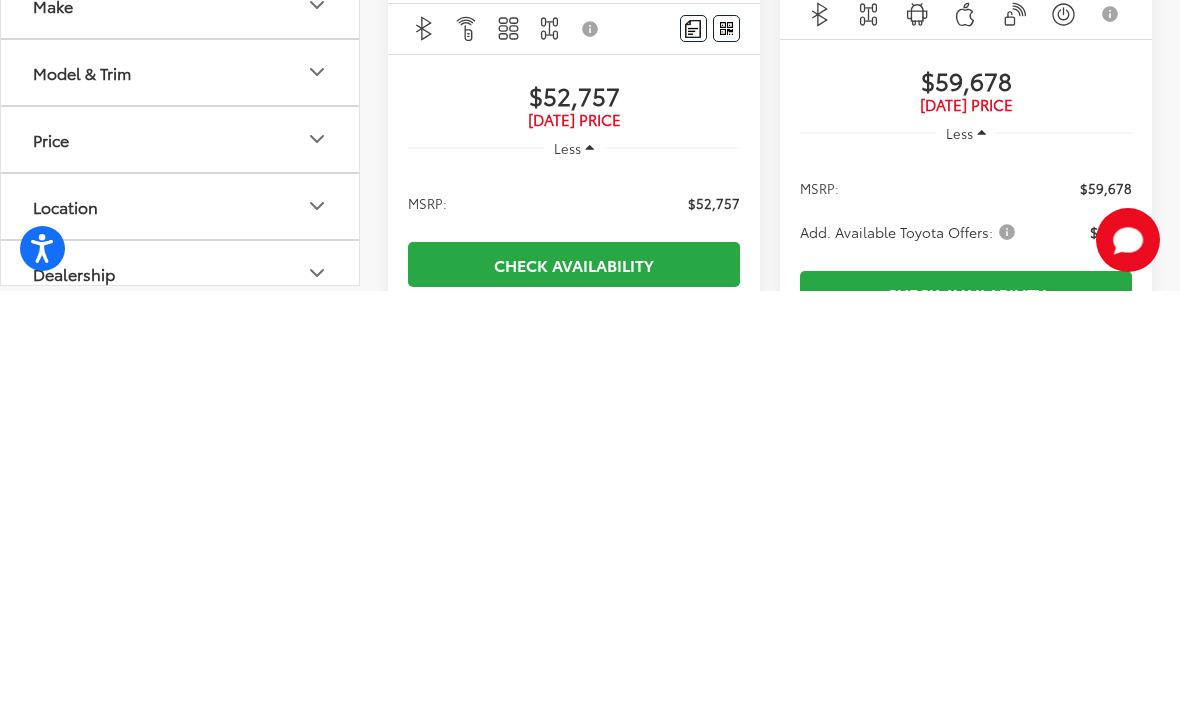 click on "1 / 28 2025  Toyota Highlander Hybrid  Platinum
Copy Link Share Print View Details VIN:  5TDEBRCH5SS656572 Stock:  51524 Model:  6967 In Stock Ext. Int. Features Bluetooth® Heated Steering Wheel 3rd Rear Seat 4WD/AWD Android Auto Apple CarPlay Disclaimer More Details Comments Dealer Comments Heavy Metal 2025 Toyota Highlander Hybrid Platinum AWD eCVT 2.5L I4 PDI Hybrid DOHC 16V LEV3-SULEV30 2.5L I4 PDI Hybrid DOHC 16V LEV3-SULEV30, ABS brakes, Alloy wheels, Electronic Stability Control, Front dual zone A/C, Heated & Ventilated Front Bucket Seats, Heated door mirrors, Heated front seats, Illuminated entry, Leather Seat Trim, Low tire pressure warning, Power Liftgate, Power moonroof, Remote keyless entry, Traction control. More...  Window Sticker
$3,238
SAVINGS
$52,616
Today's Price
Less" at bounding box center (770, -563) 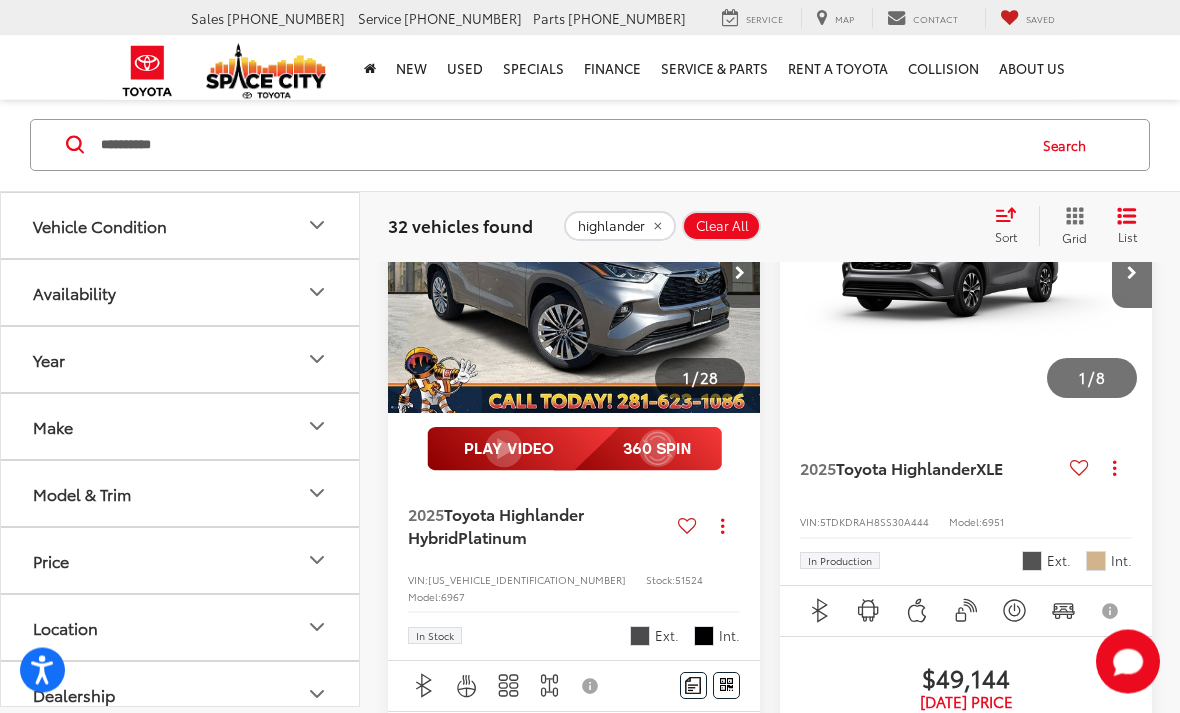 scroll, scrollTop: 0, scrollLeft: 0, axis: both 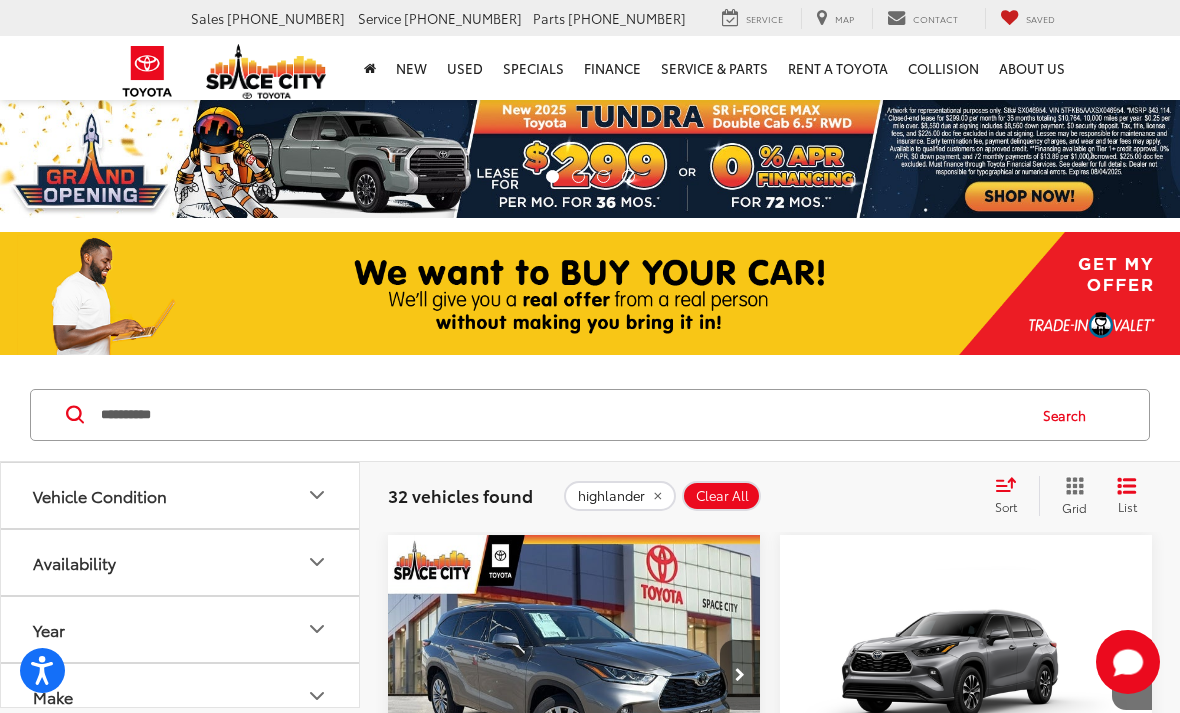click on "**********" at bounding box center [561, 415] 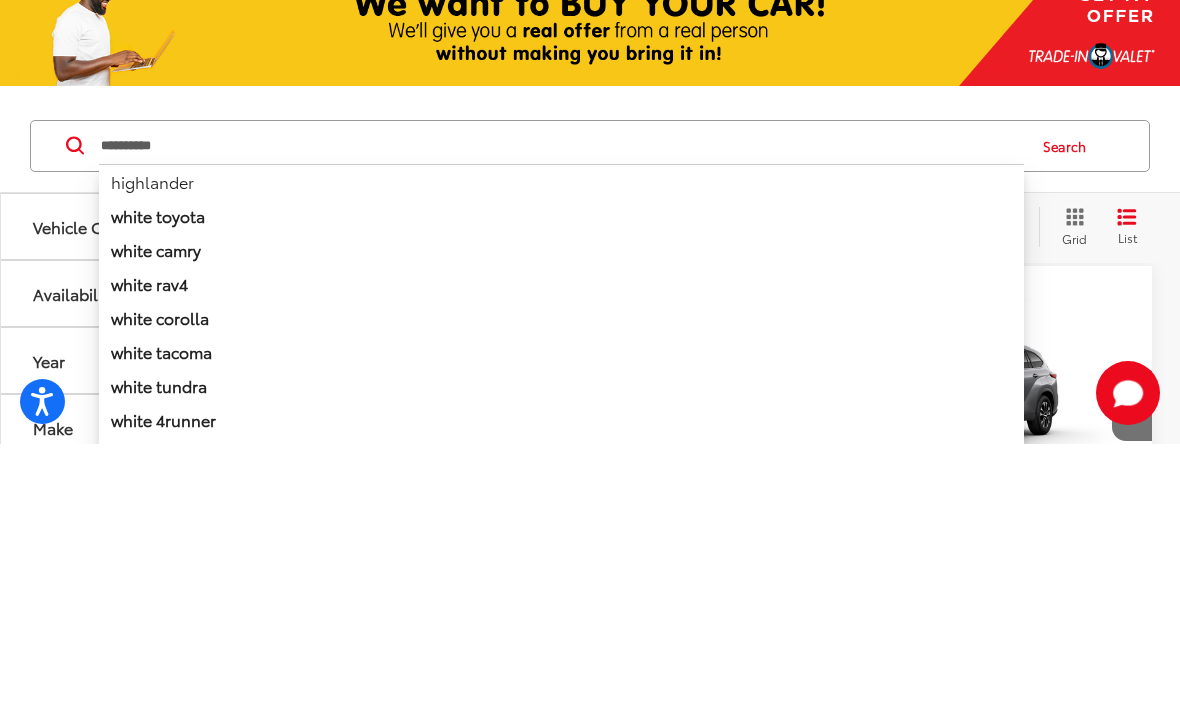 click on "**********" at bounding box center [561, 415] 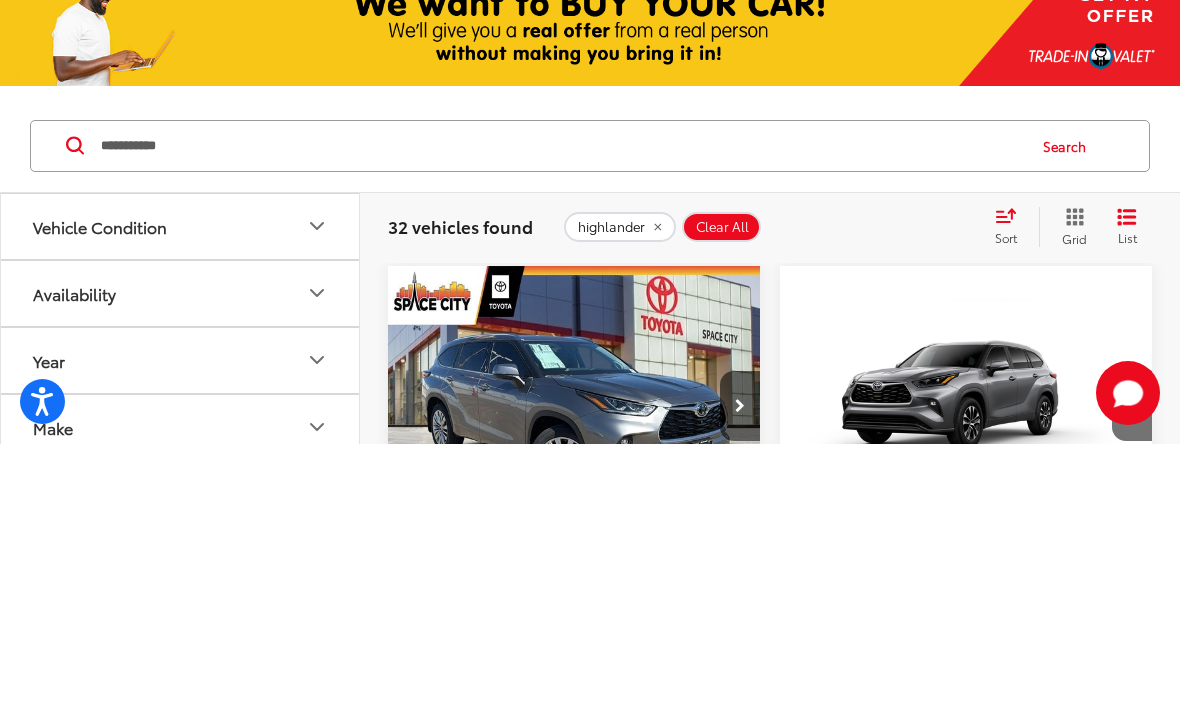 click on "**********" at bounding box center (561, 415) 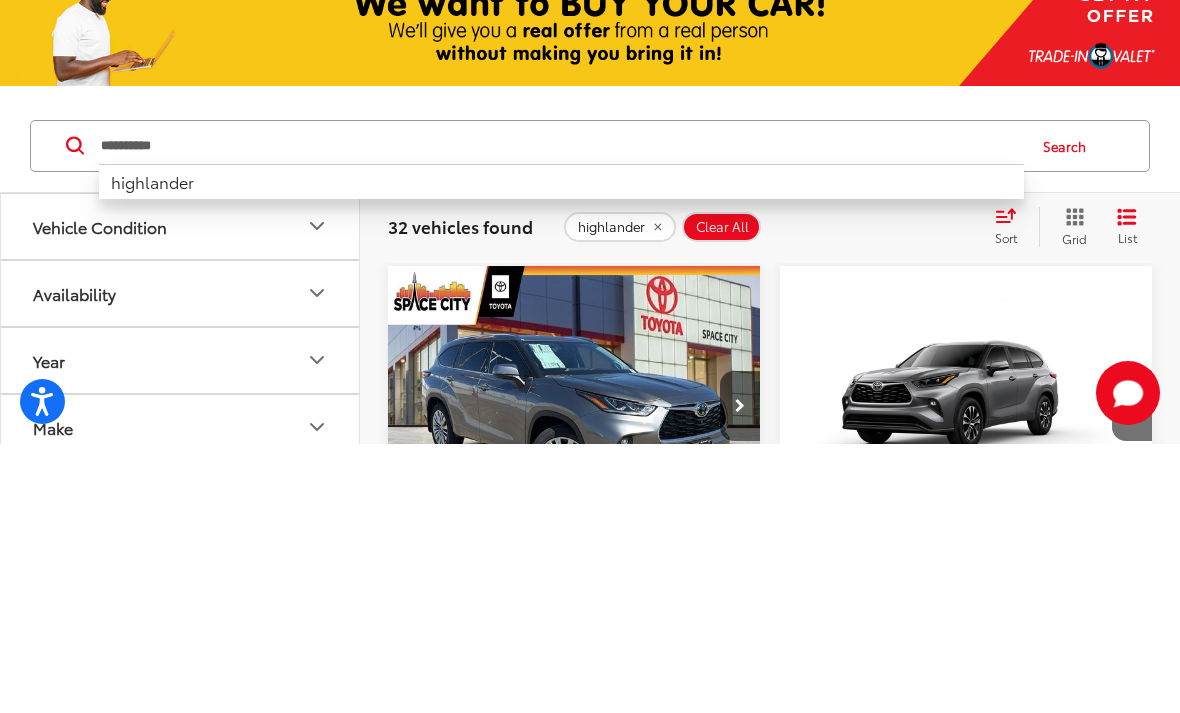 type on "**********" 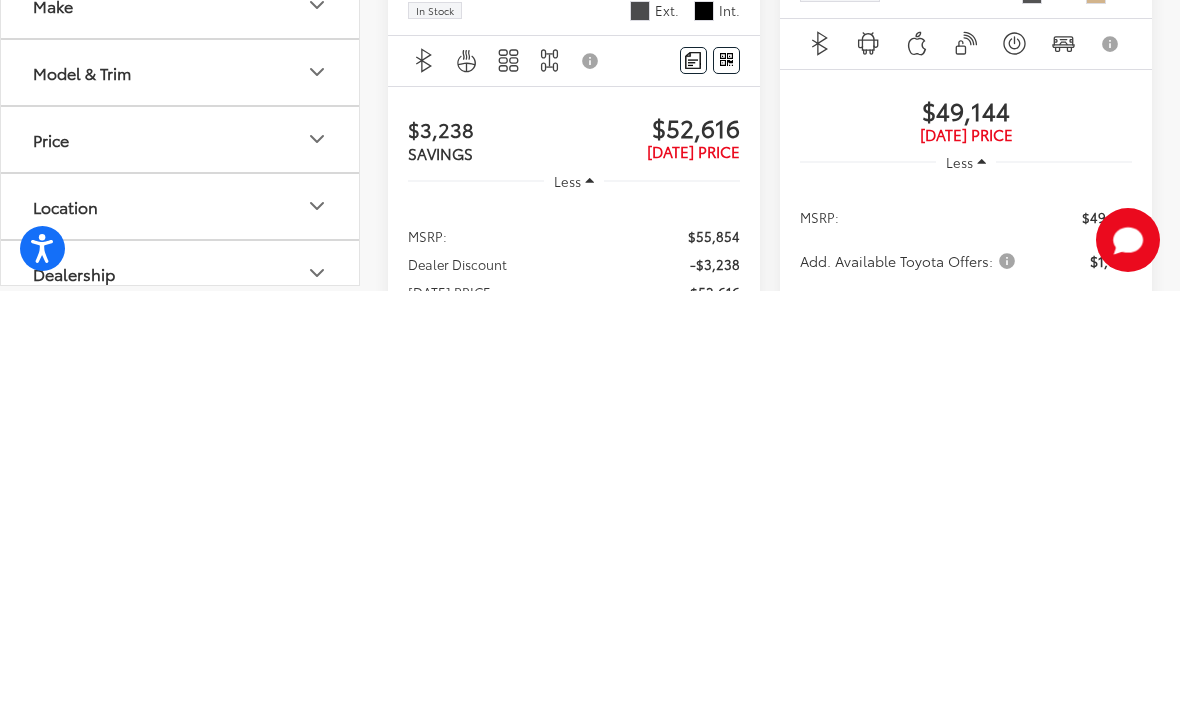 scroll, scrollTop: 629, scrollLeft: 0, axis: vertical 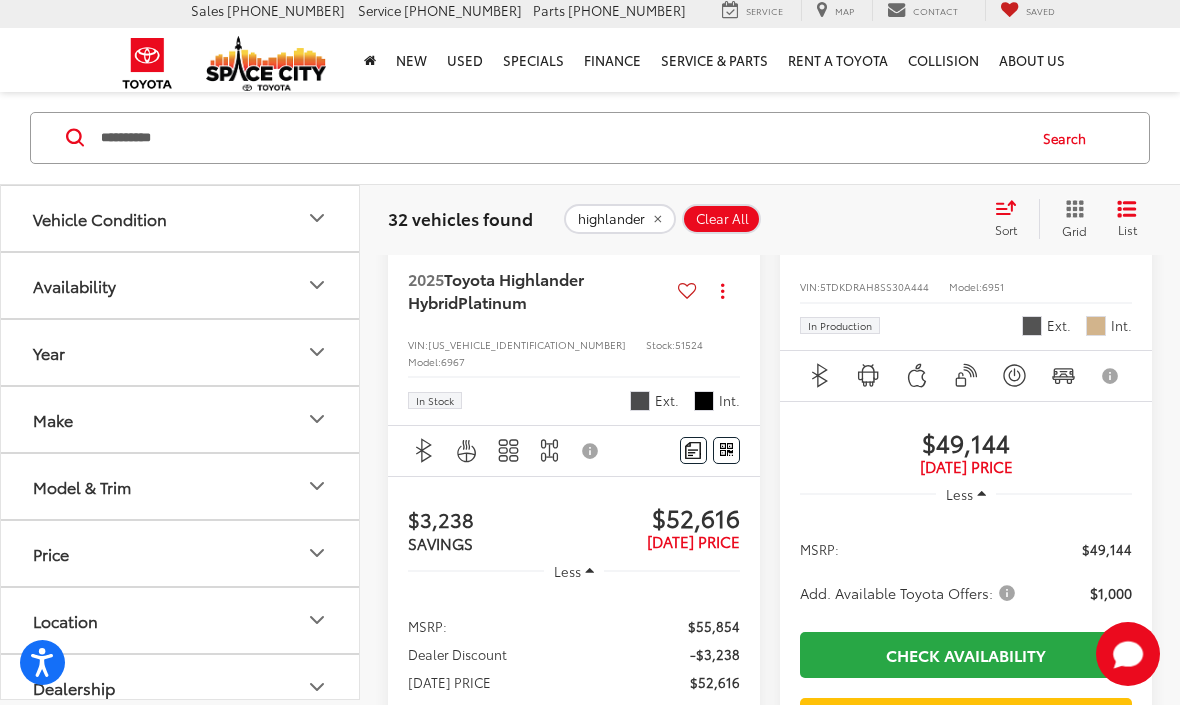 click on "5TDKDRAH8SS30A444" at bounding box center (874, 294) 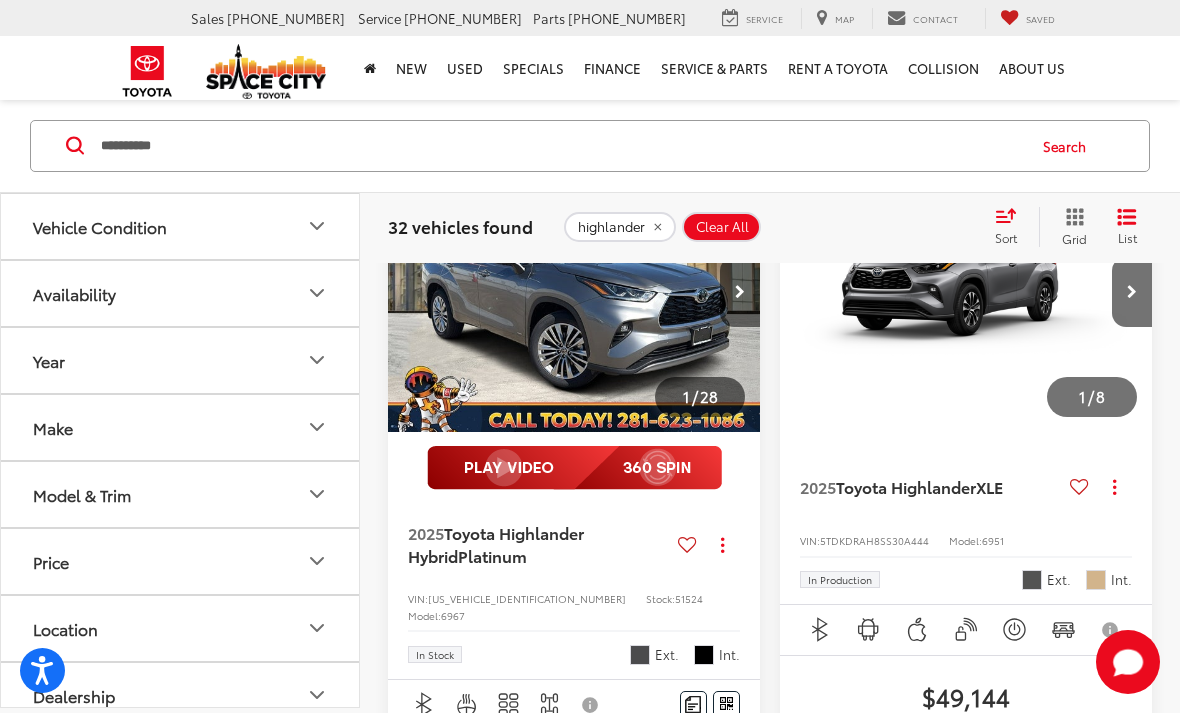 scroll, scrollTop: 386, scrollLeft: 0, axis: vertical 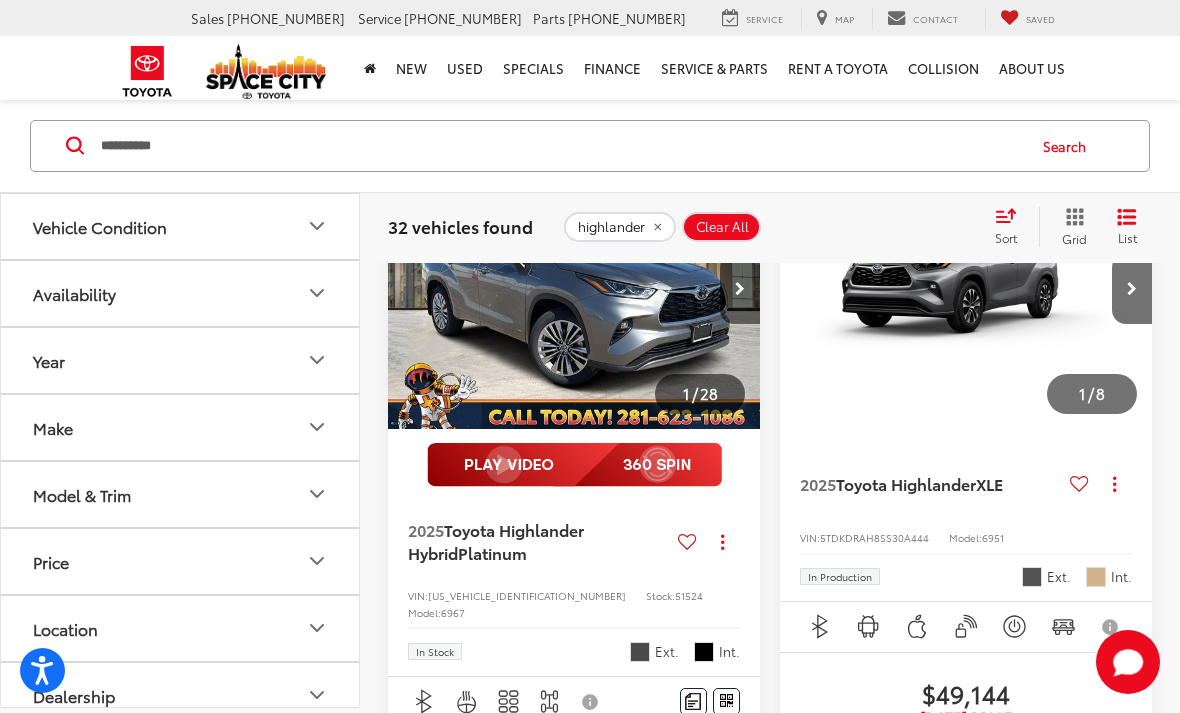 click on "Toyota Highlander" at bounding box center (906, 483) 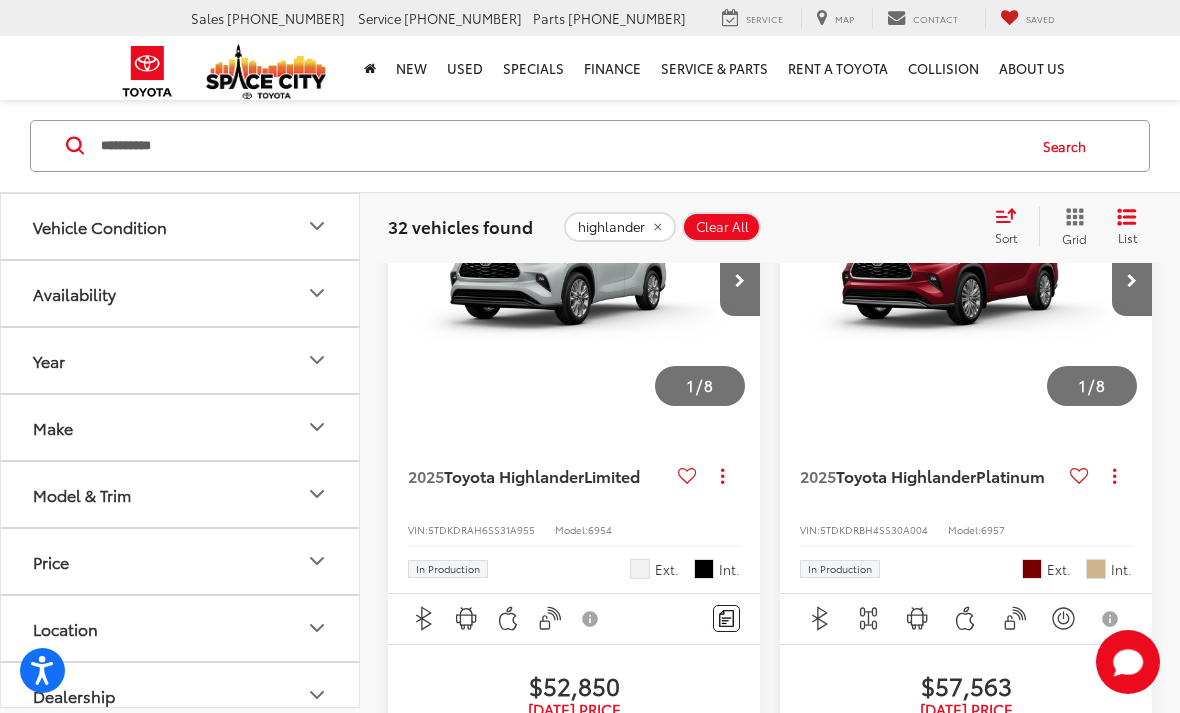 scroll, scrollTop: 1647, scrollLeft: 0, axis: vertical 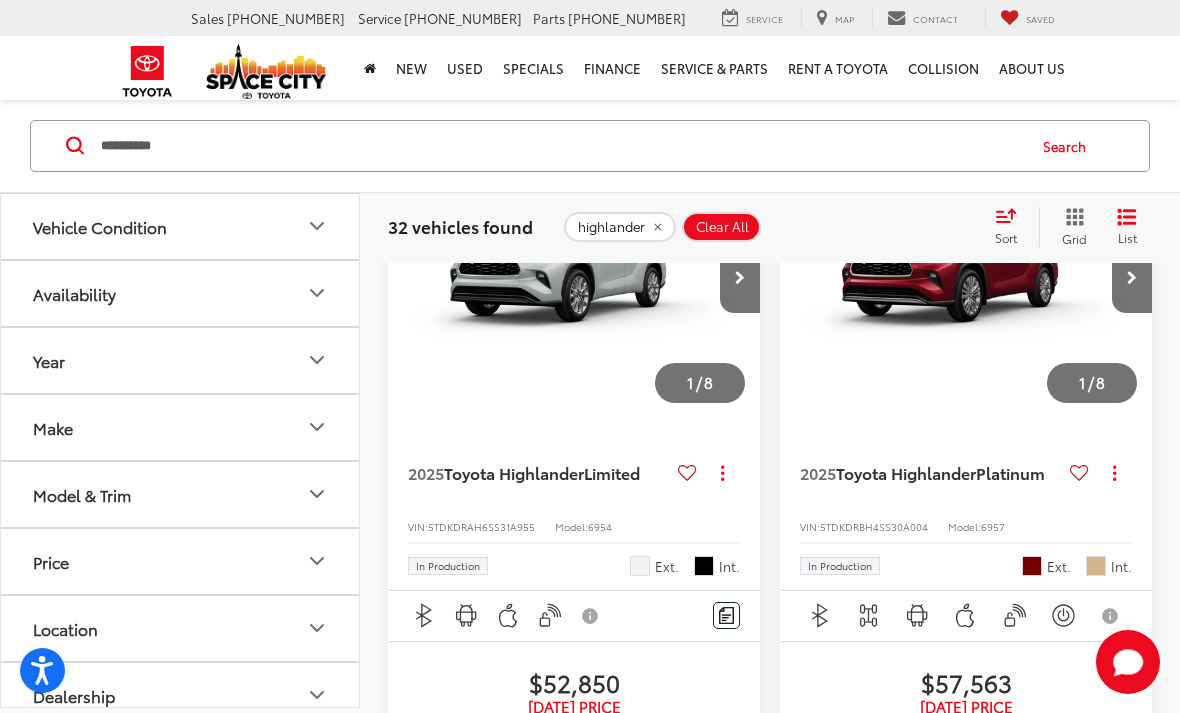 click at bounding box center (740, 278) 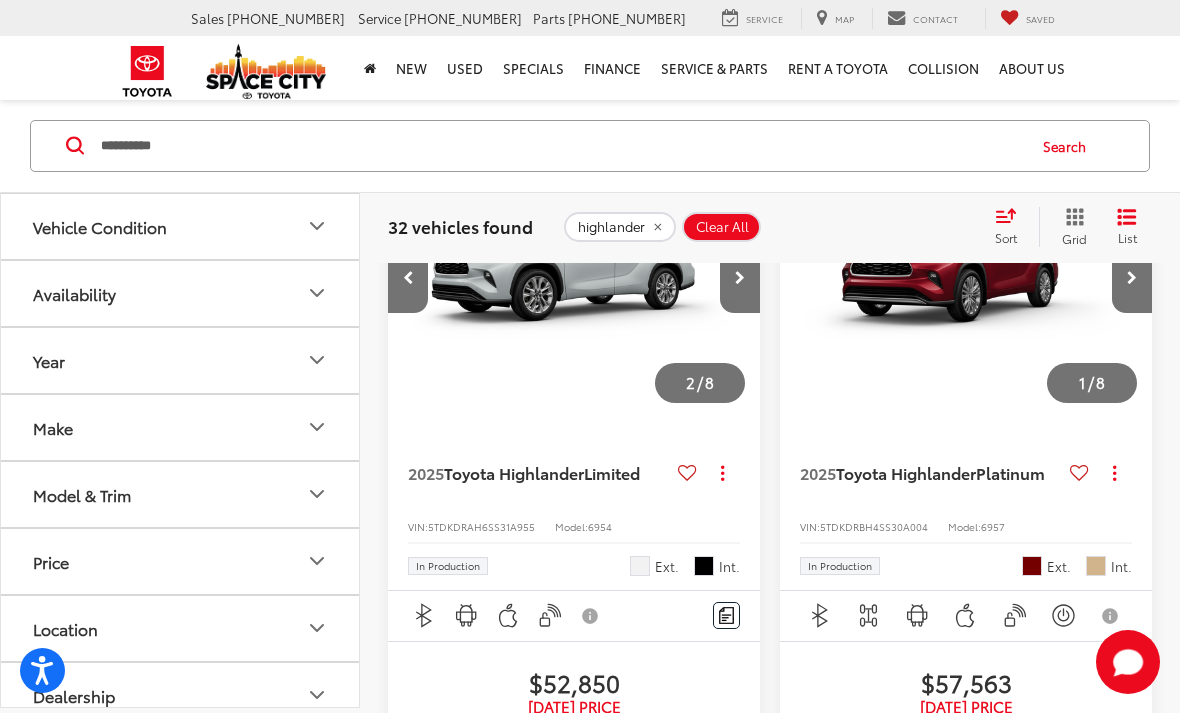 click at bounding box center [740, 278] 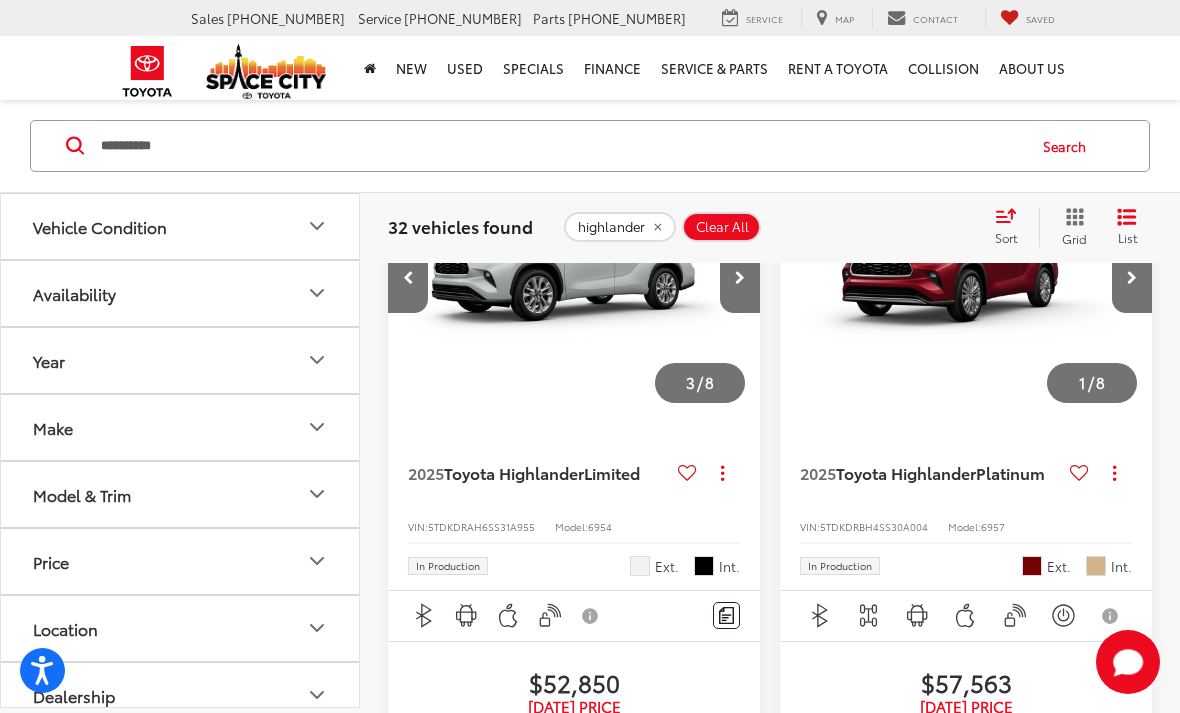 click at bounding box center (740, 278) 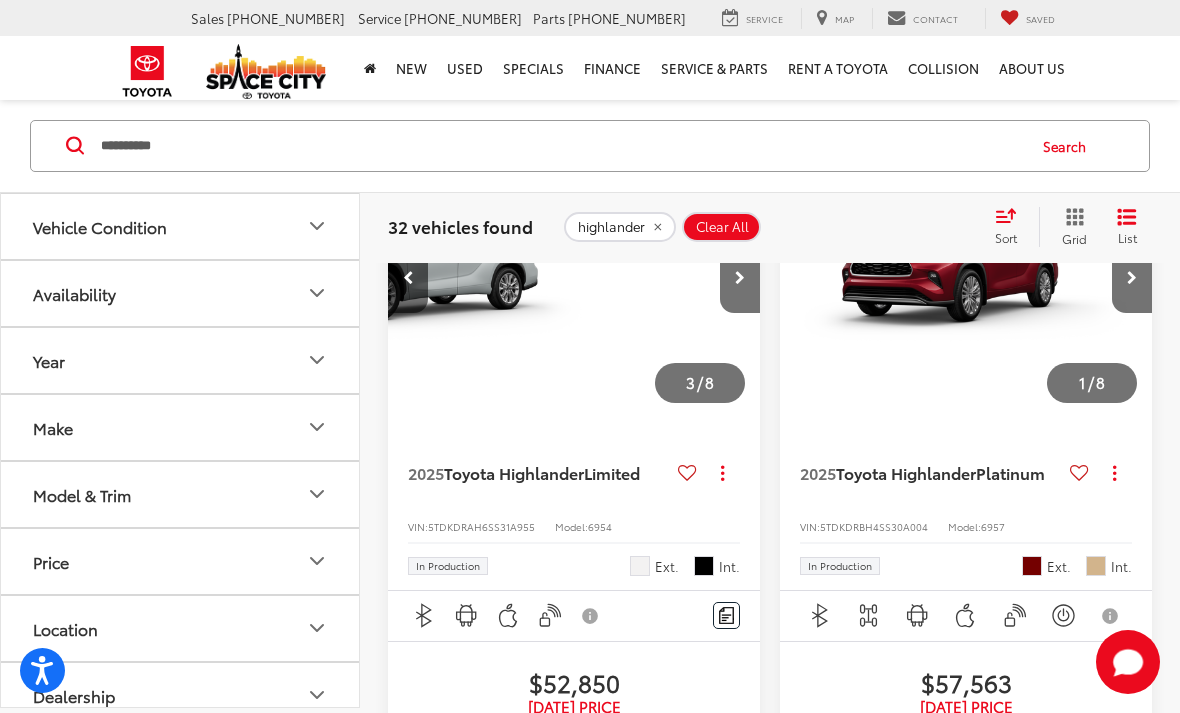 click at bounding box center [740, 278] 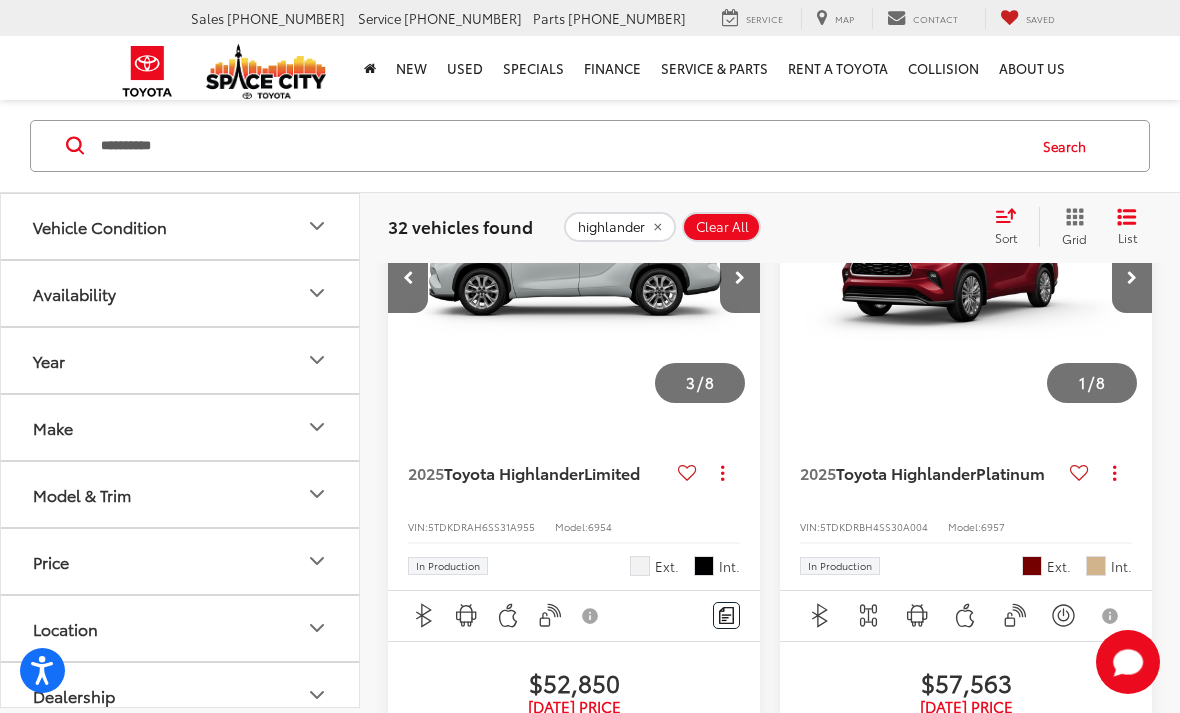 click at bounding box center (740, 278) 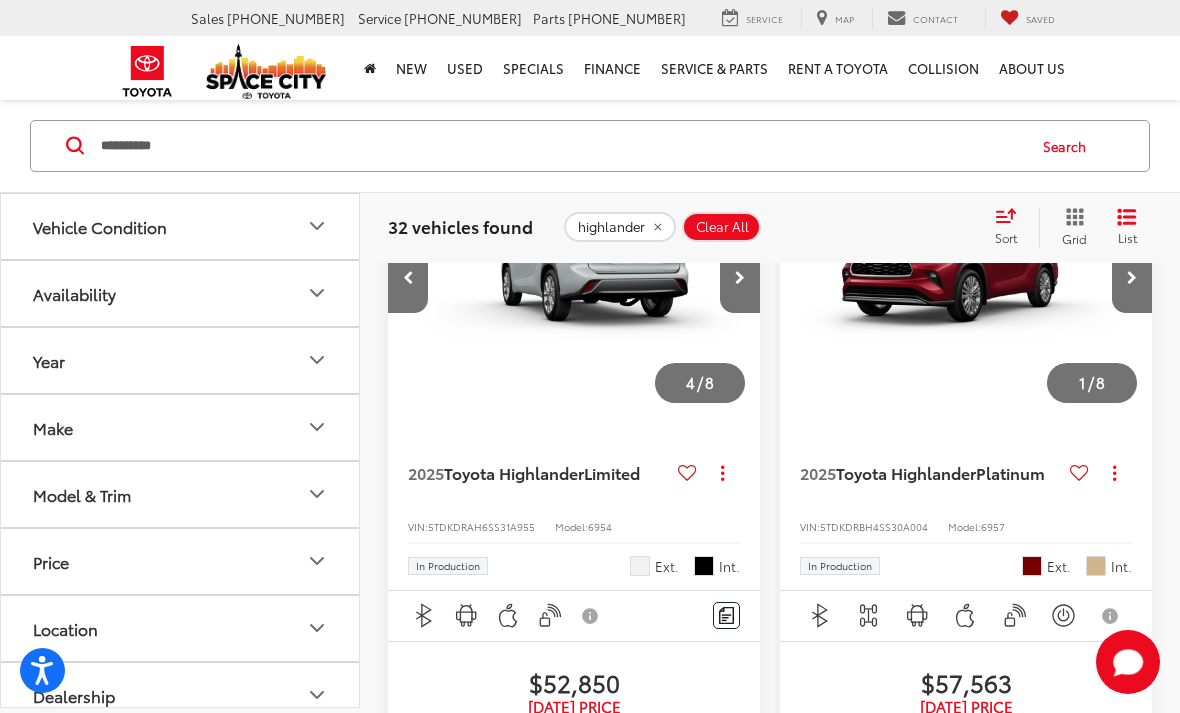 click at bounding box center [740, 278] 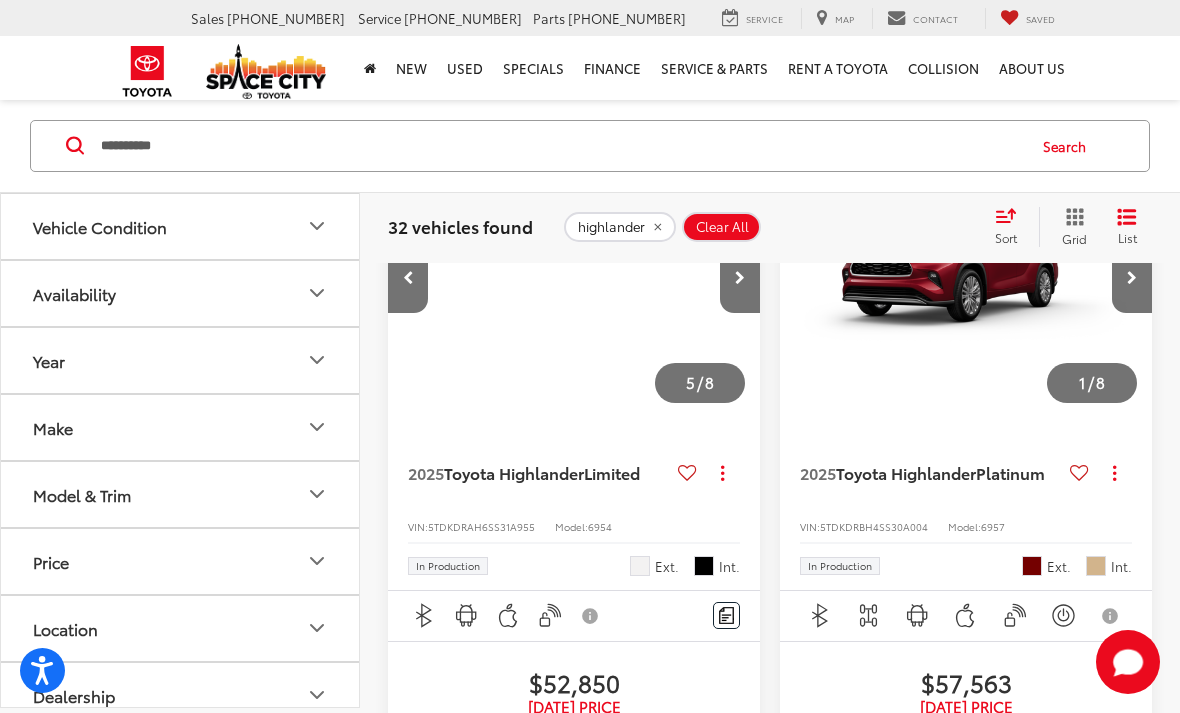 scroll, scrollTop: 0, scrollLeft: 1500, axis: horizontal 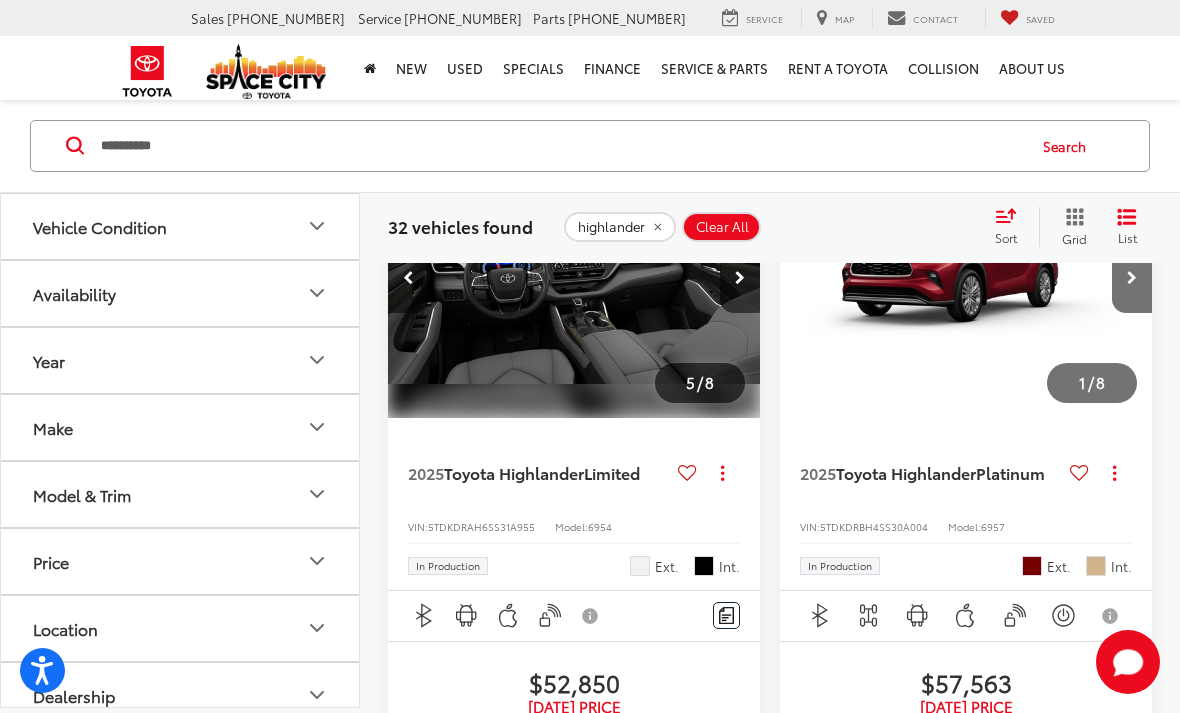 click at bounding box center (740, 278) 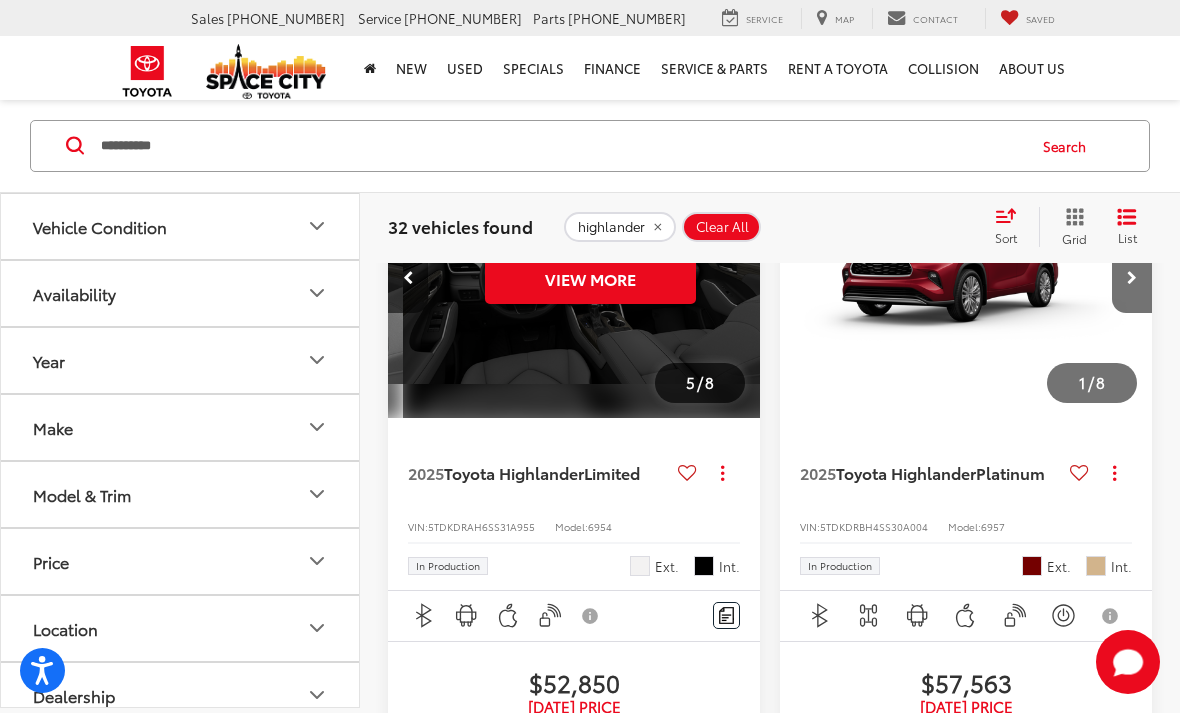scroll, scrollTop: 0, scrollLeft: 1875, axis: horizontal 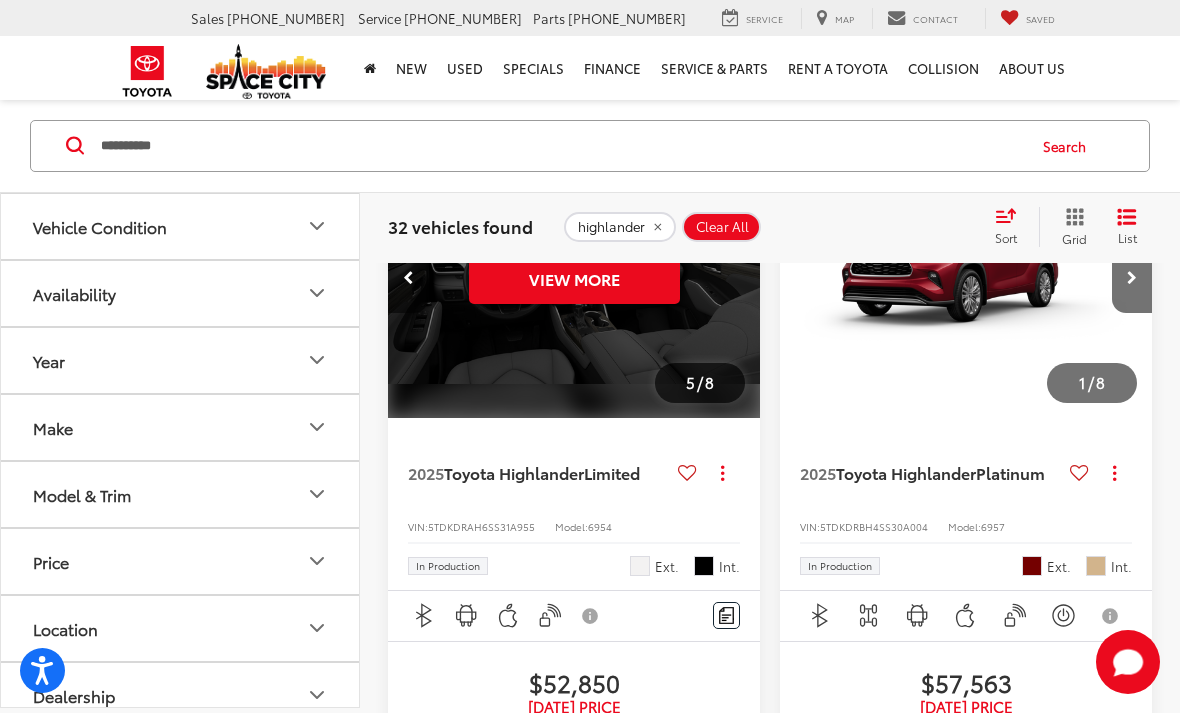click on "View More" at bounding box center [574, 279] 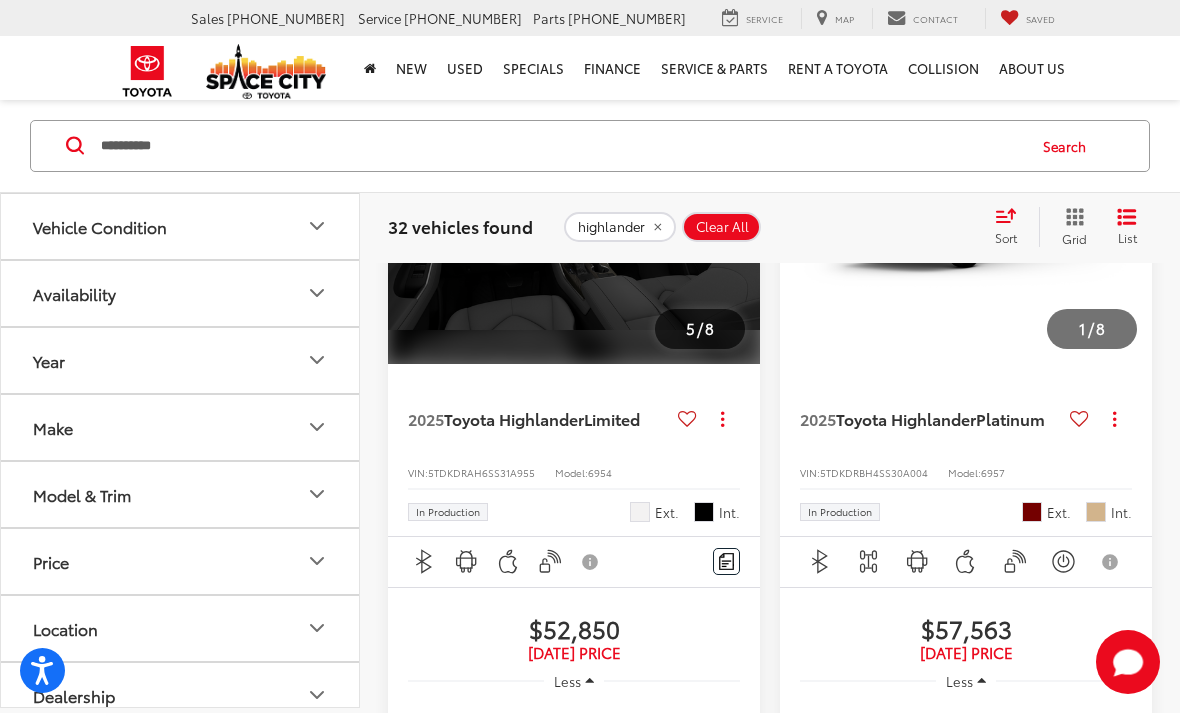 scroll, scrollTop: 1687, scrollLeft: 0, axis: vertical 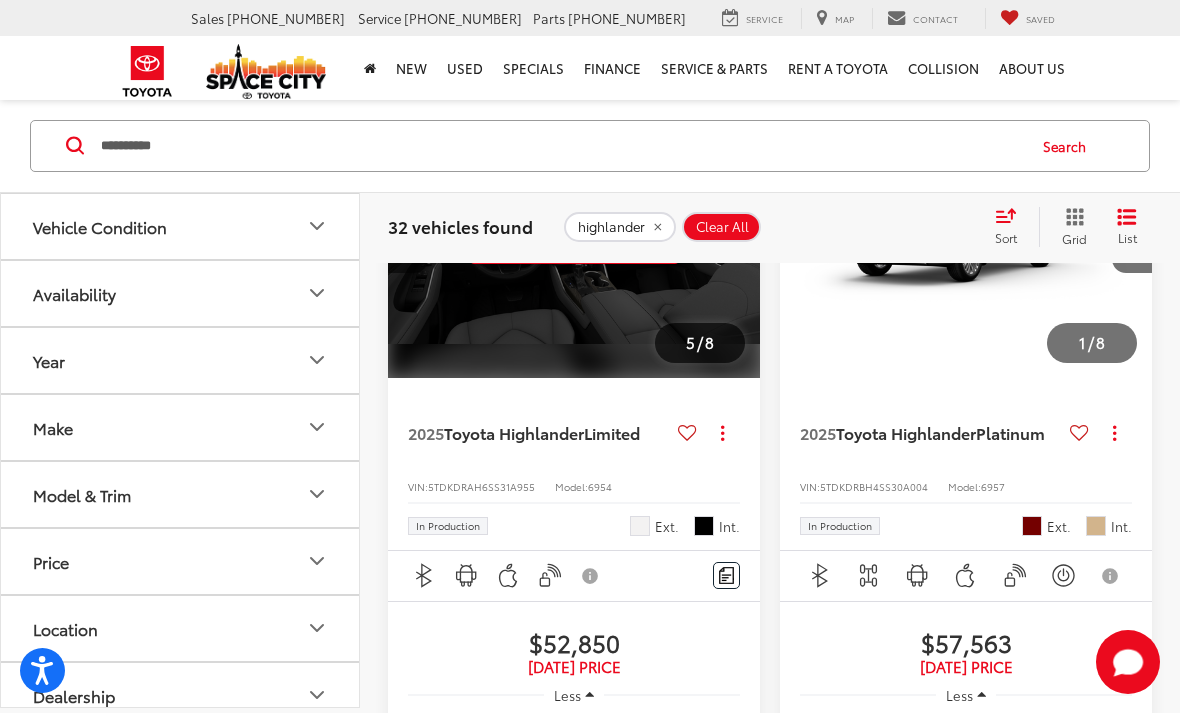 click on "Toyota Highlander" at bounding box center (906, 432) 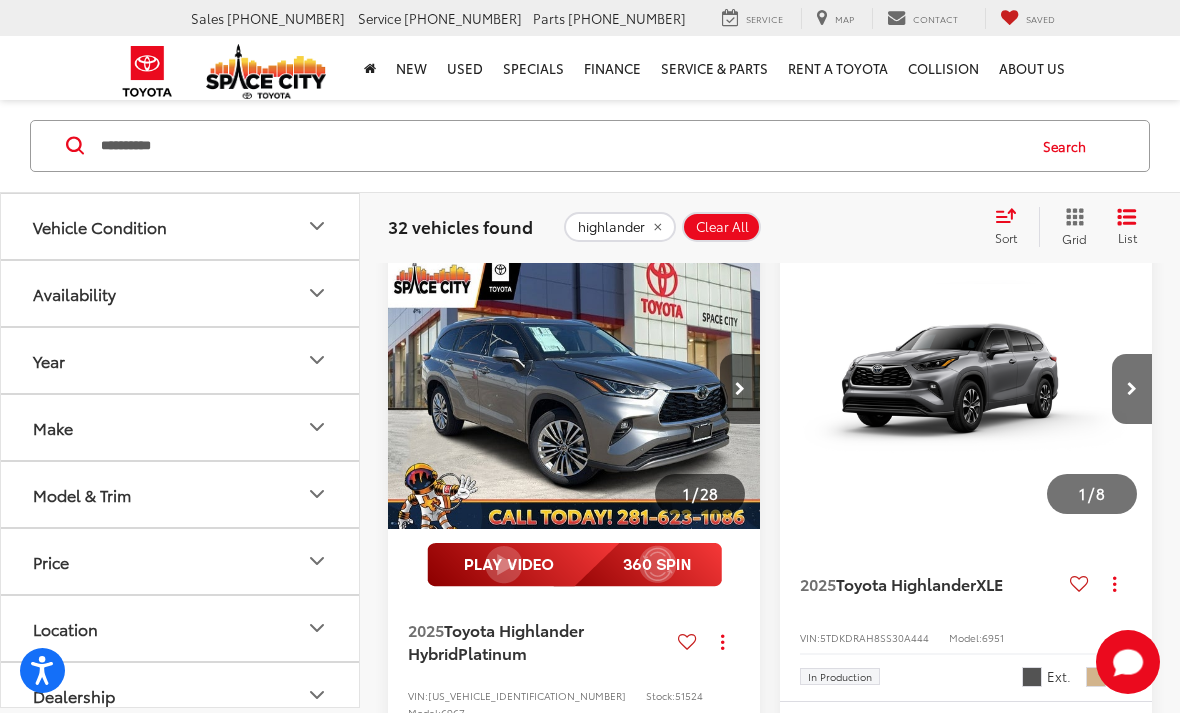 scroll, scrollTop: 157, scrollLeft: 0, axis: vertical 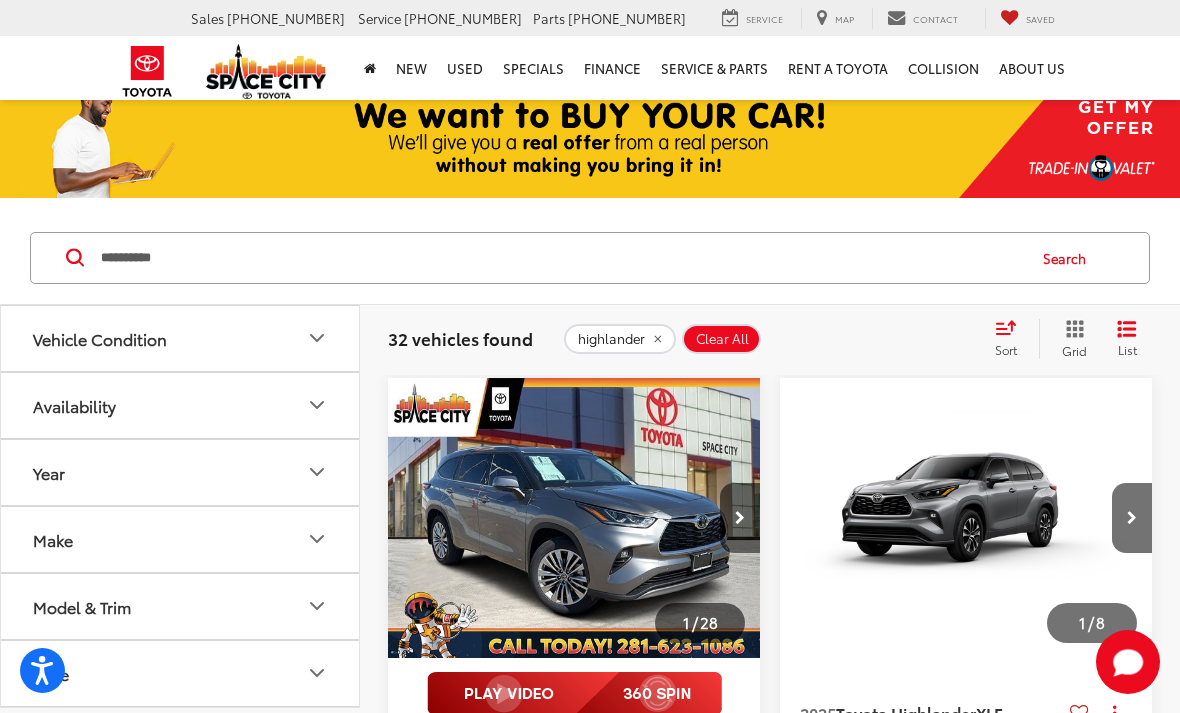 click on "**********" at bounding box center [561, 258] 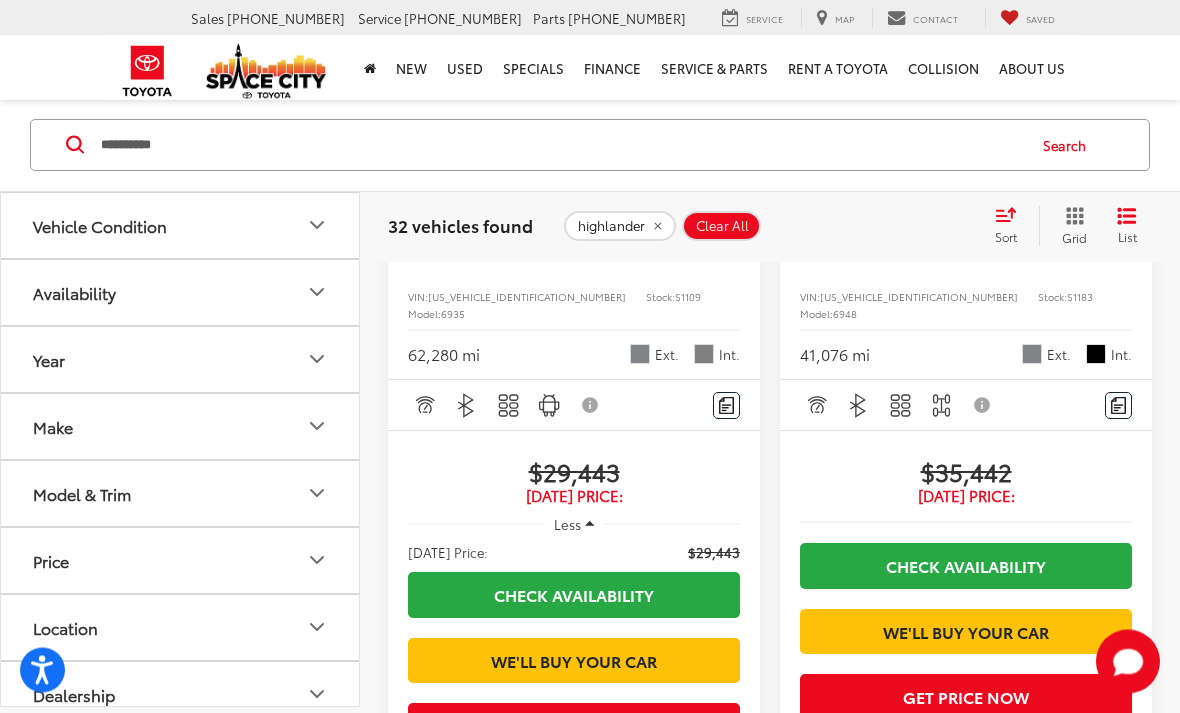 scroll, scrollTop: 6928, scrollLeft: 0, axis: vertical 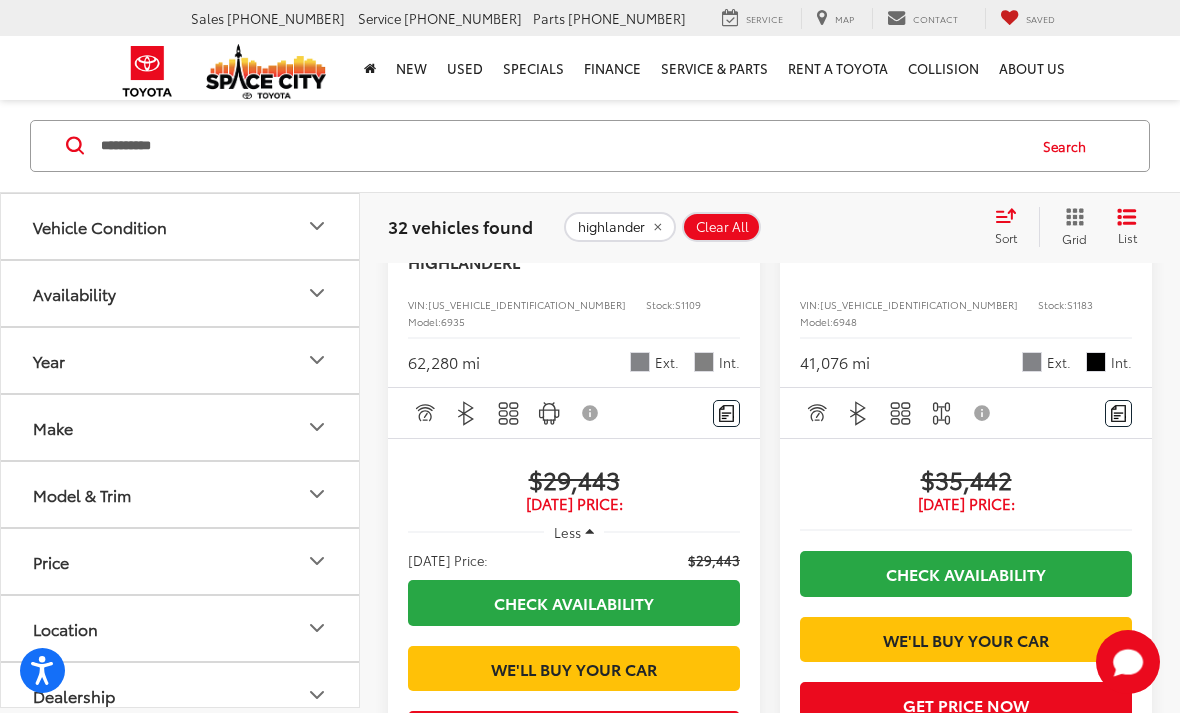 click at bounding box center (1132, -2) 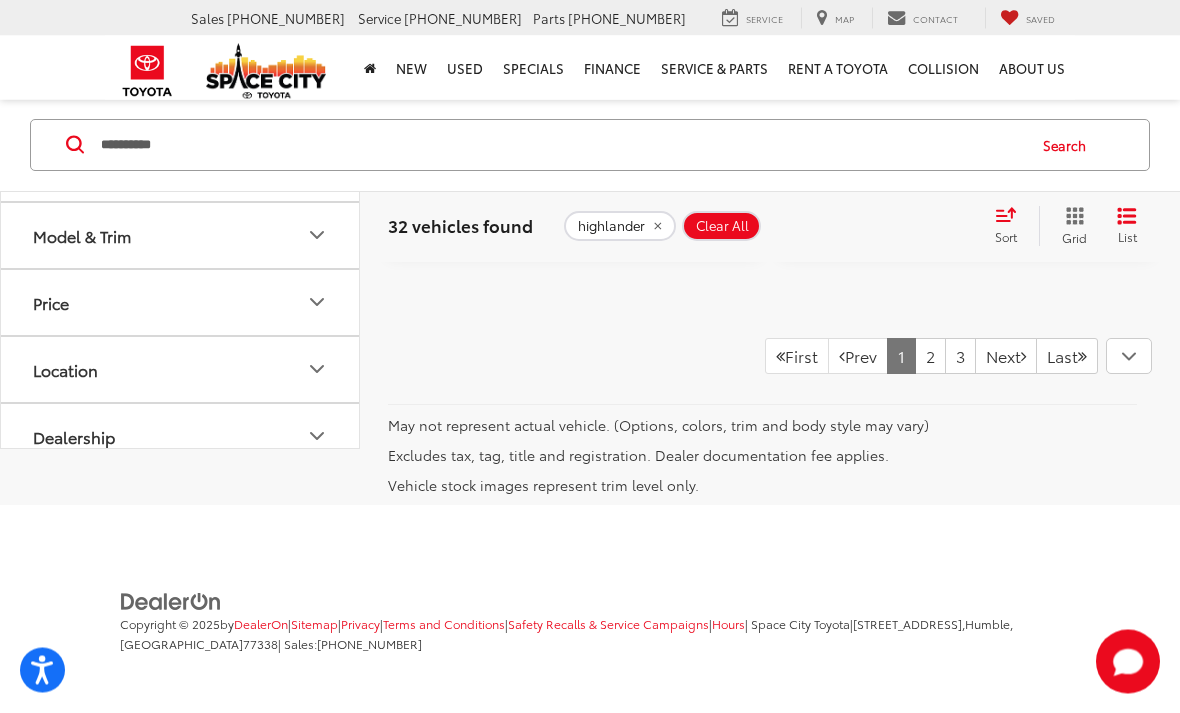 scroll, scrollTop: 7762, scrollLeft: 0, axis: vertical 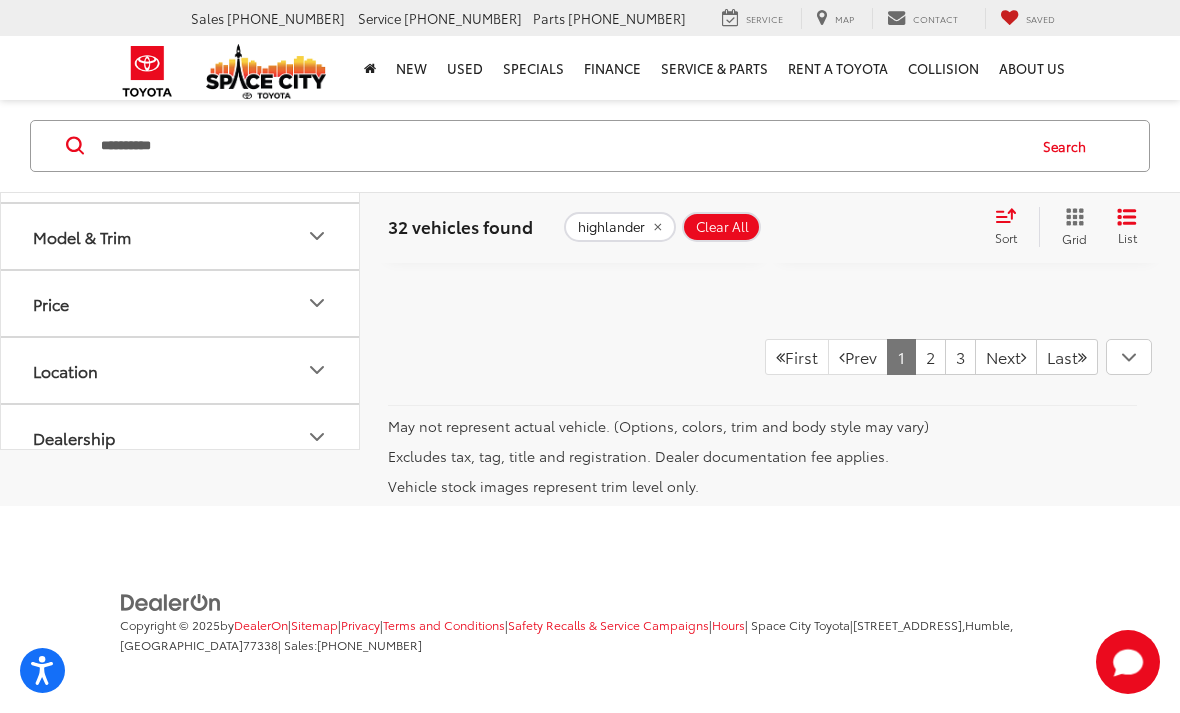 click on "1" at bounding box center [901, 357] 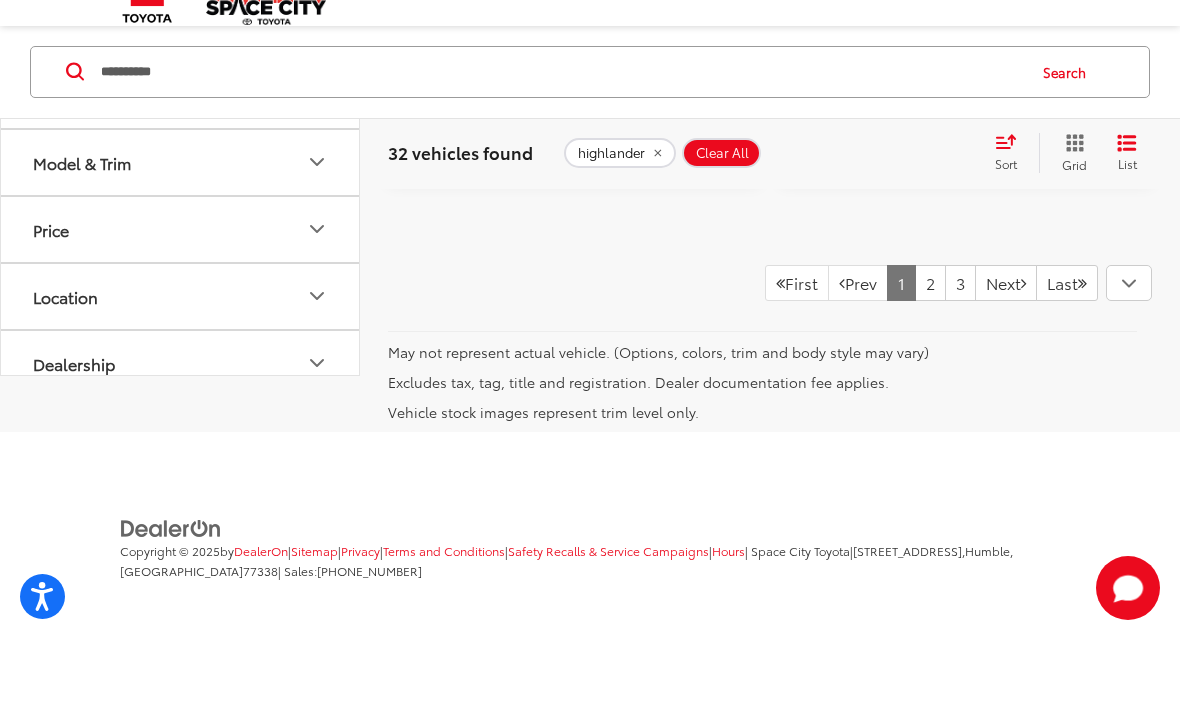 scroll, scrollTop: 7952, scrollLeft: 0, axis: vertical 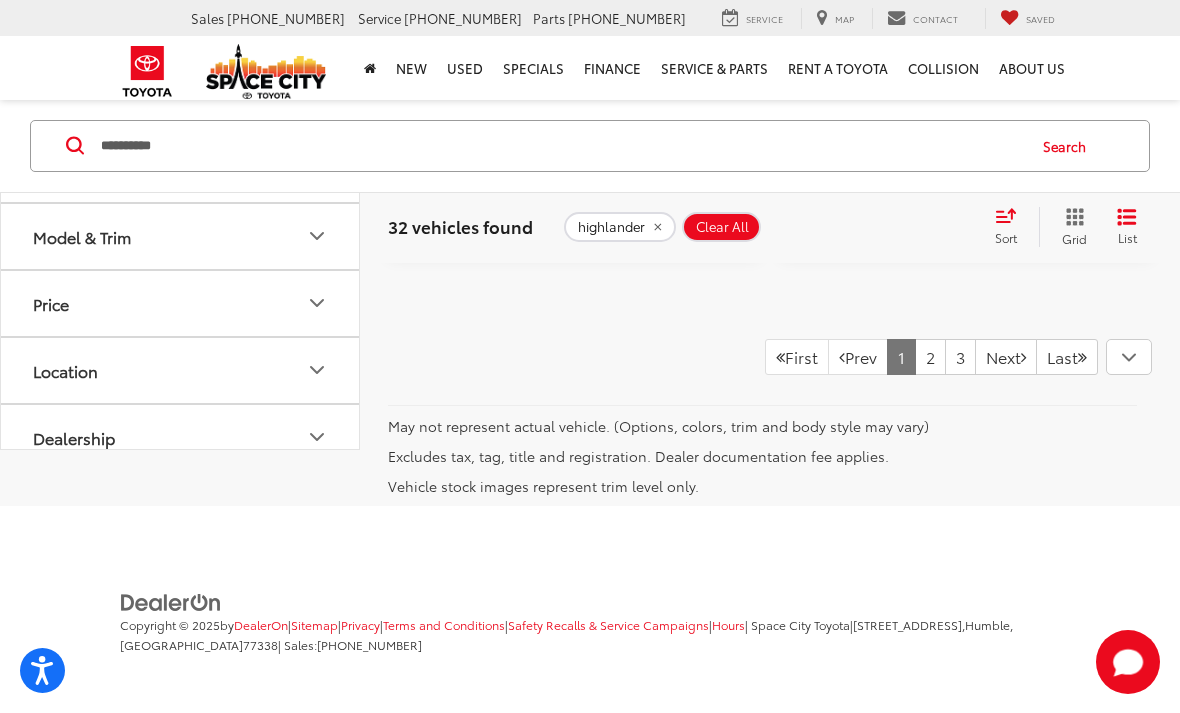 click on "2" at bounding box center (930, 357) 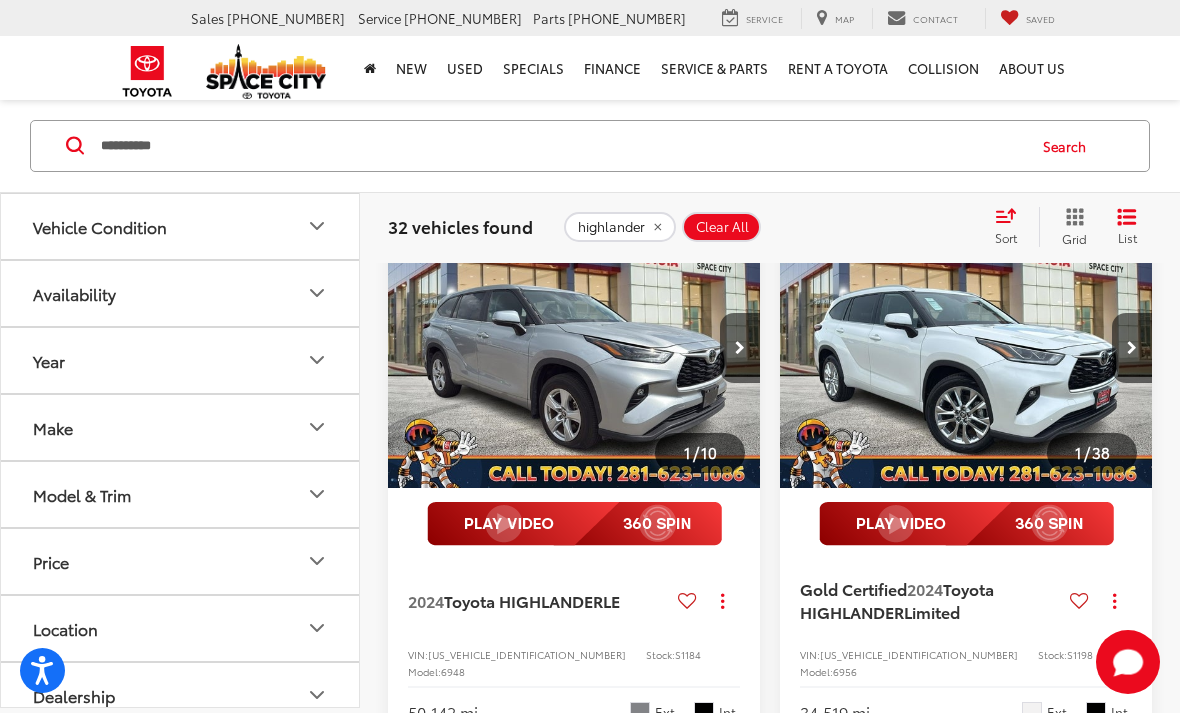 scroll, scrollTop: 326, scrollLeft: 0, axis: vertical 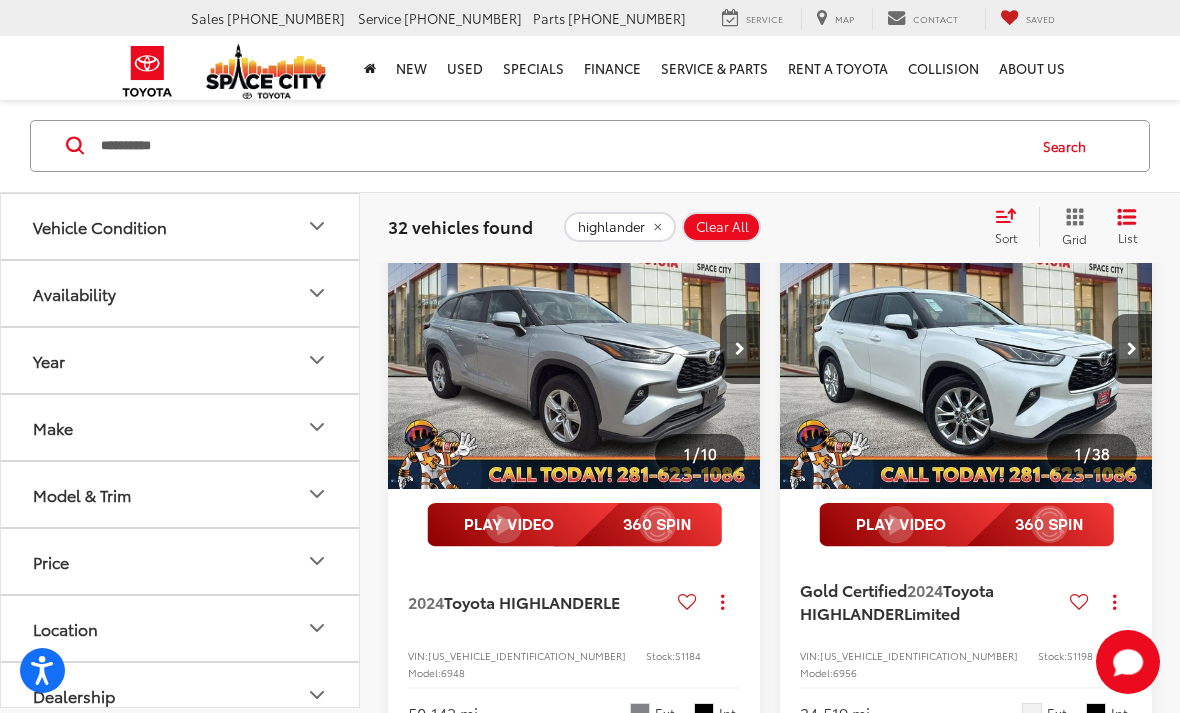 click at bounding box center (1132, 349) 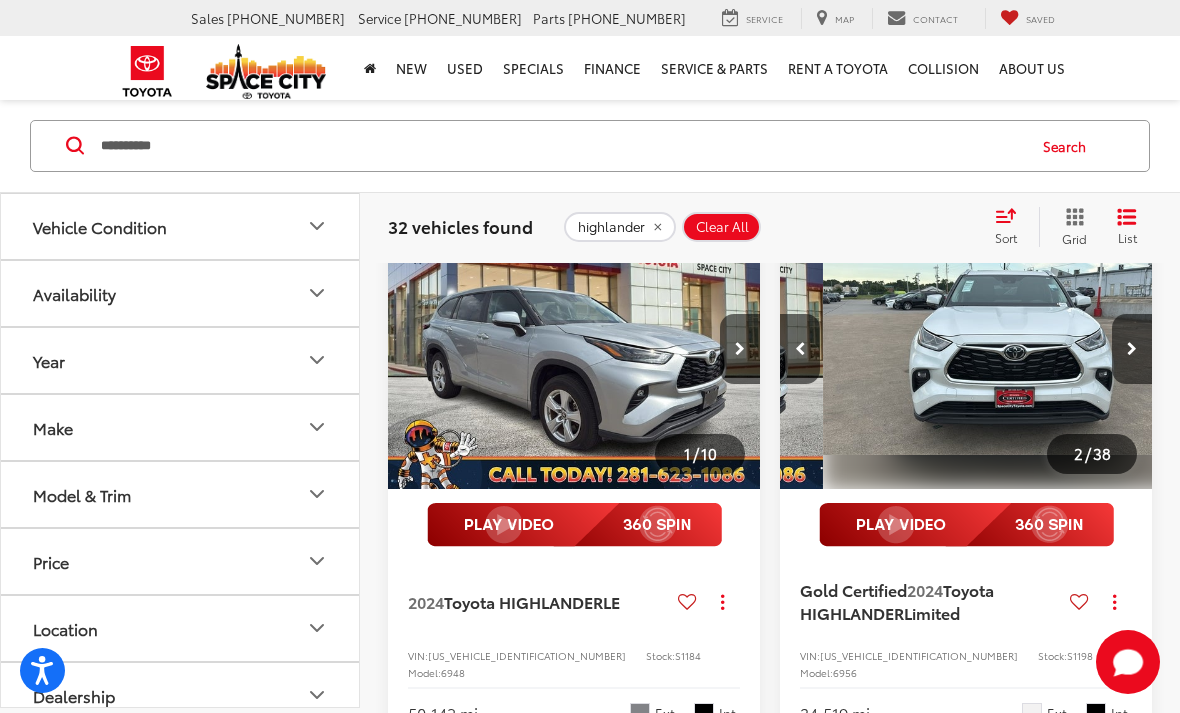 scroll, scrollTop: 0, scrollLeft: 375, axis: horizontal 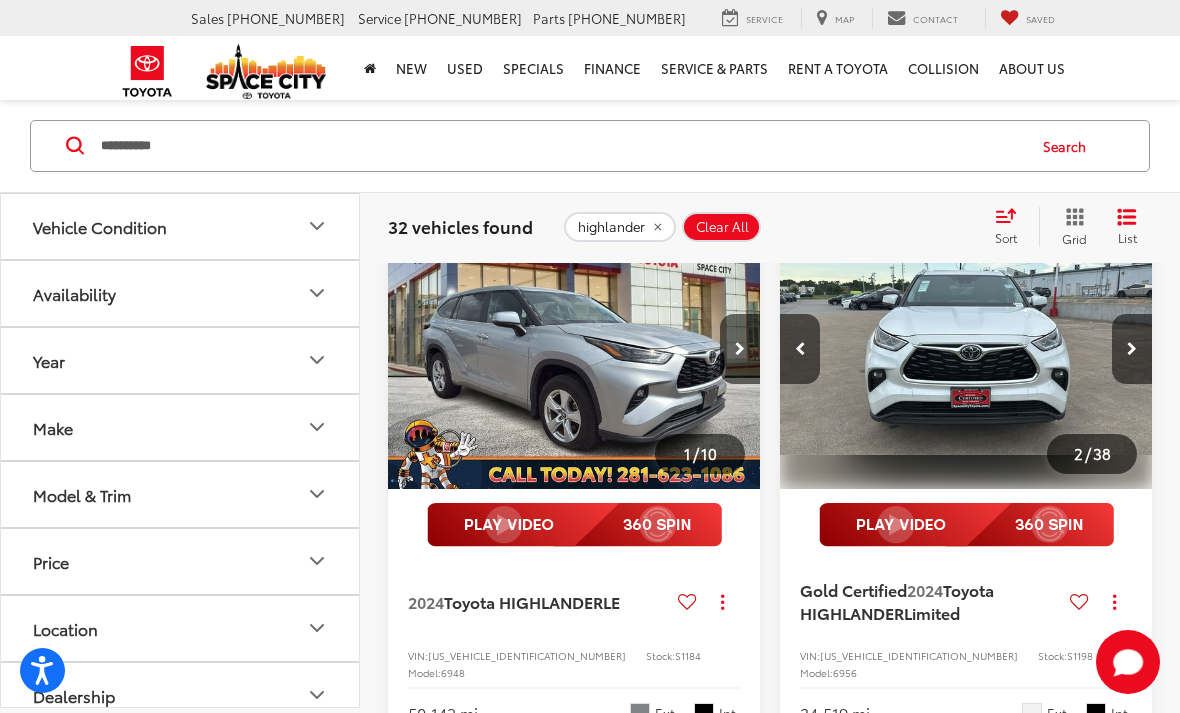 click at bounding box center [1132, 349] 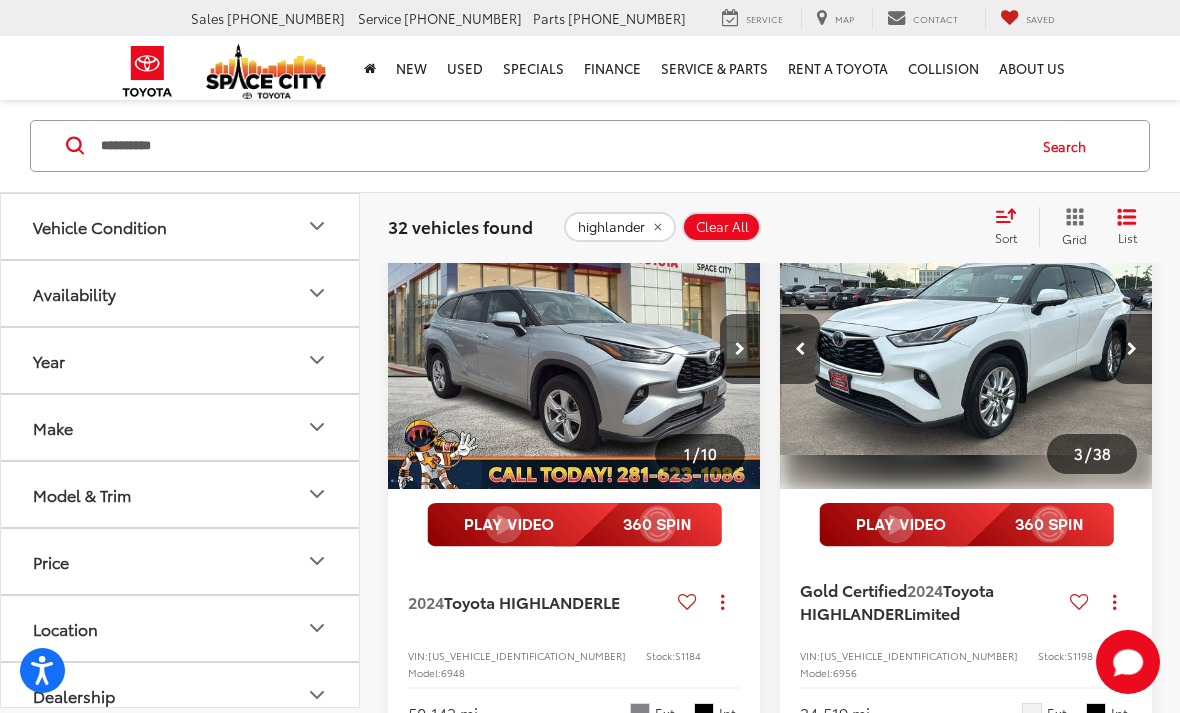 scroll, scrollTop: 0, scrollLeft: 750, axis: horizontal 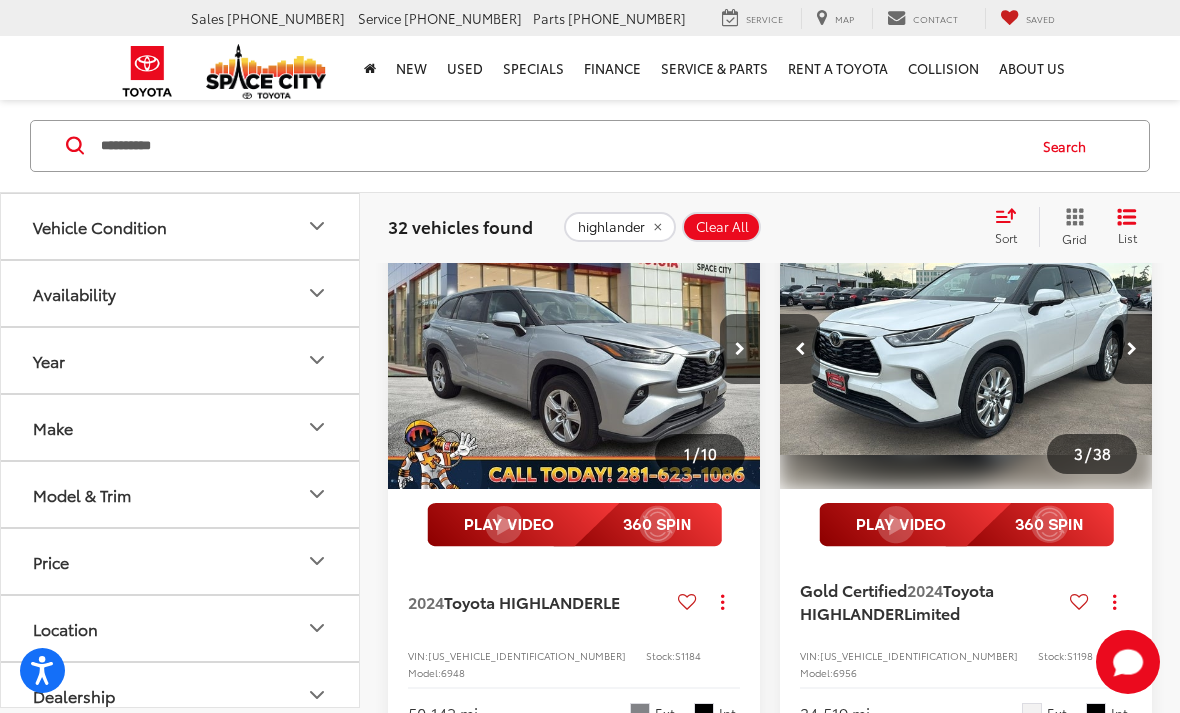 click at bounding box center (1132, 349) 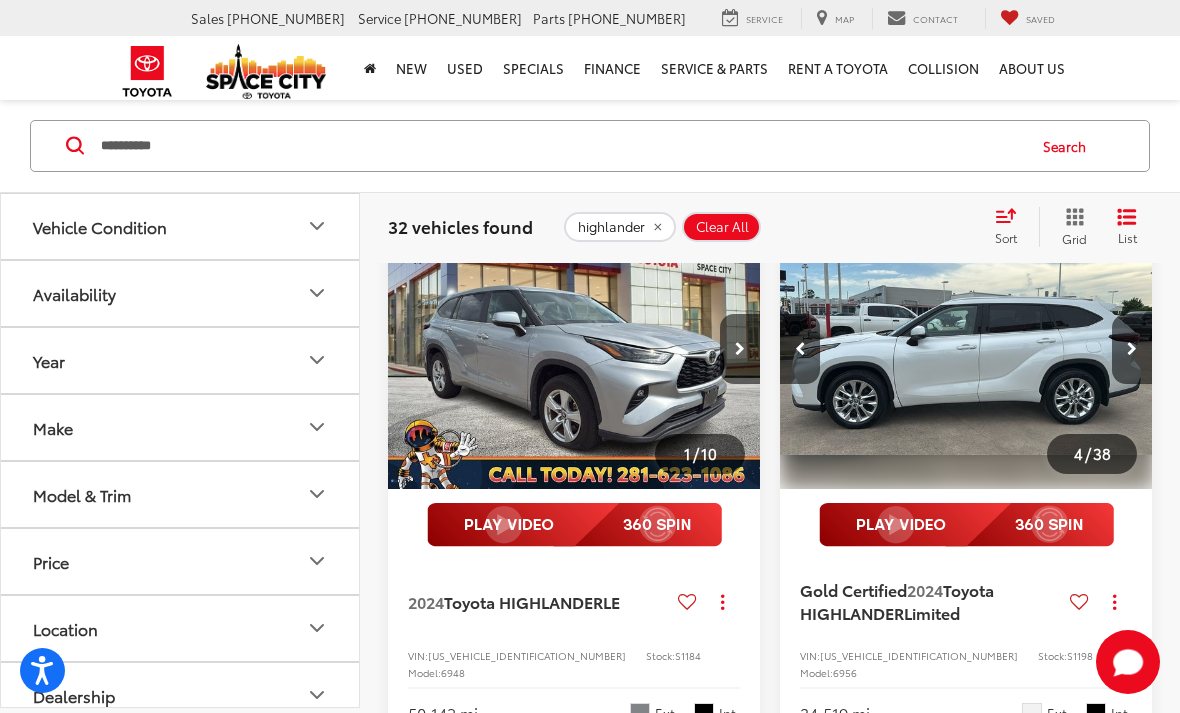 scroll, scrollTop: 0, scrollLeft: 1125, axis: horizontal 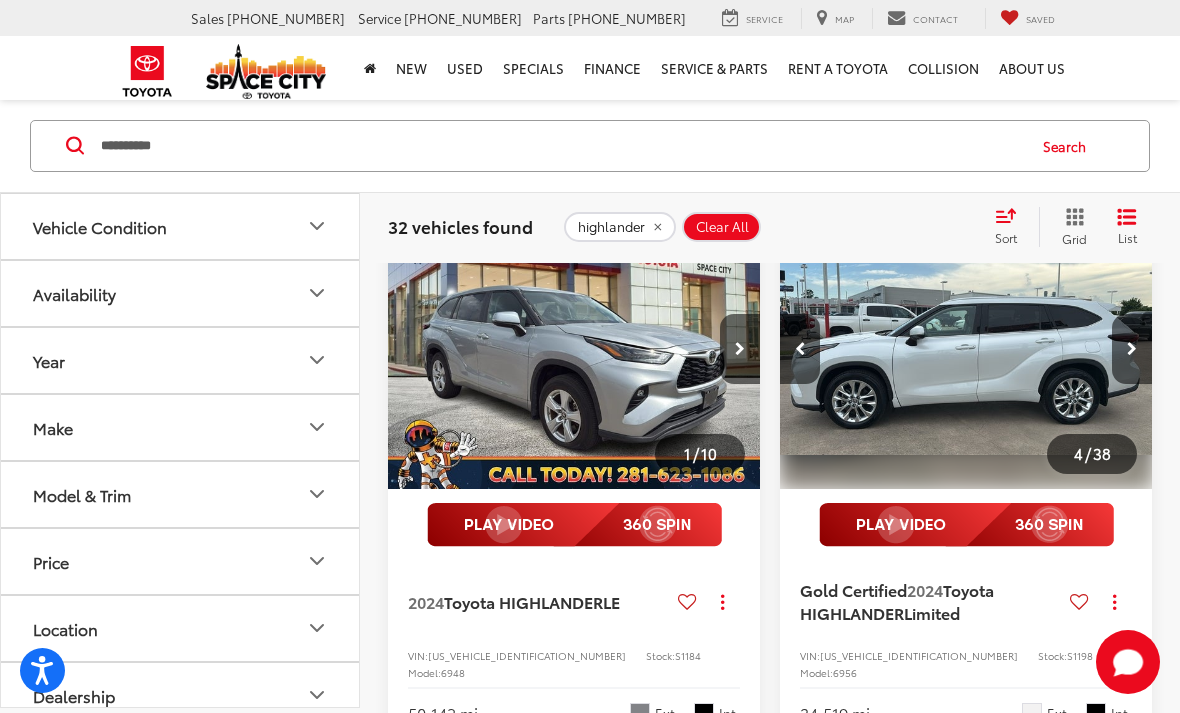 click at bounding box center (1132, 349) 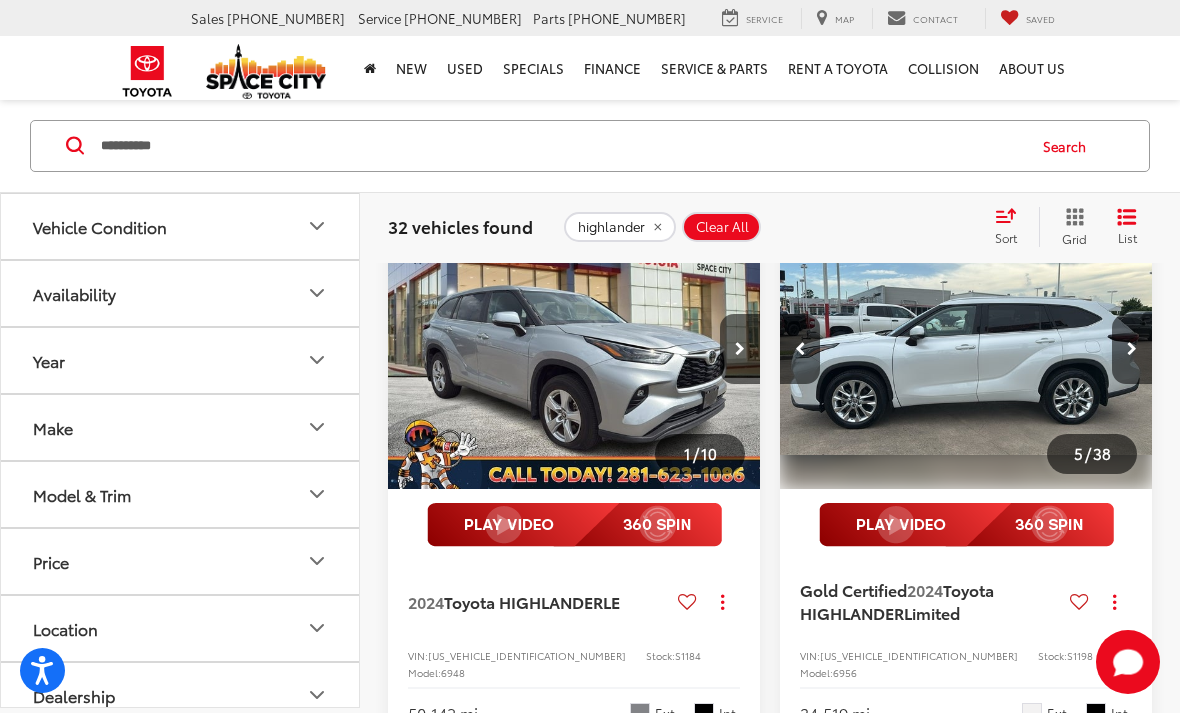 click at bounding box center (1132, 349) 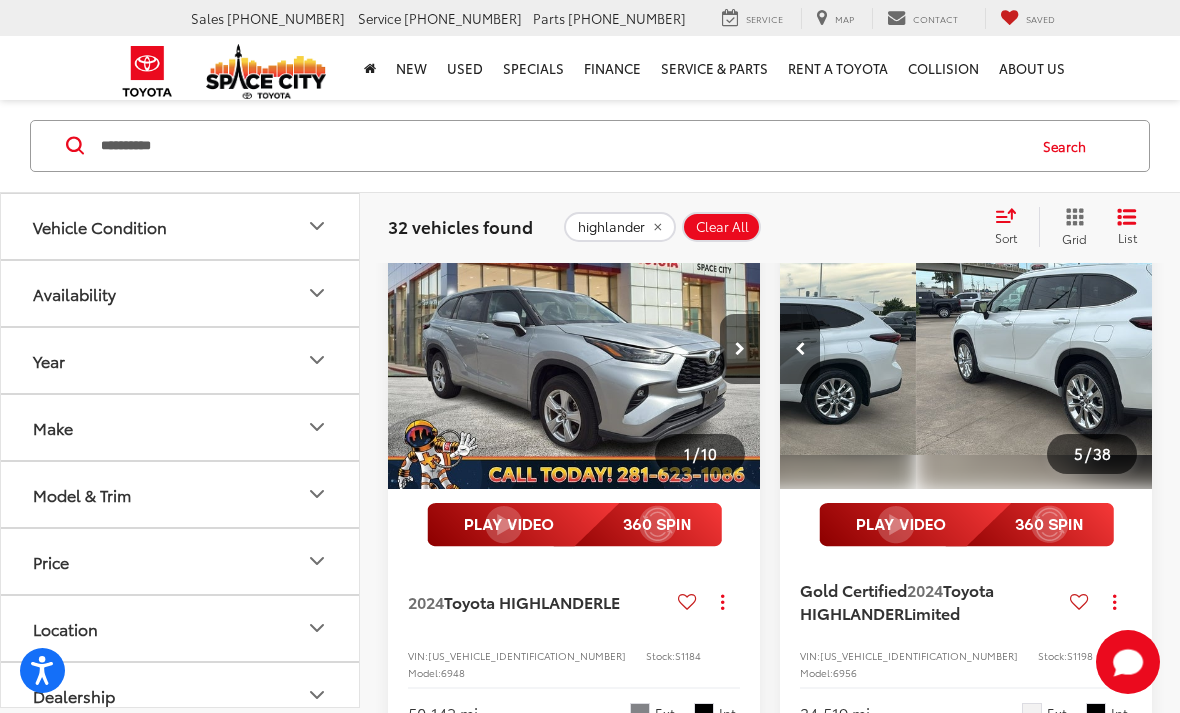 scroll, scrollTop: 0, scrollLeft: 1373, axis: horizontal 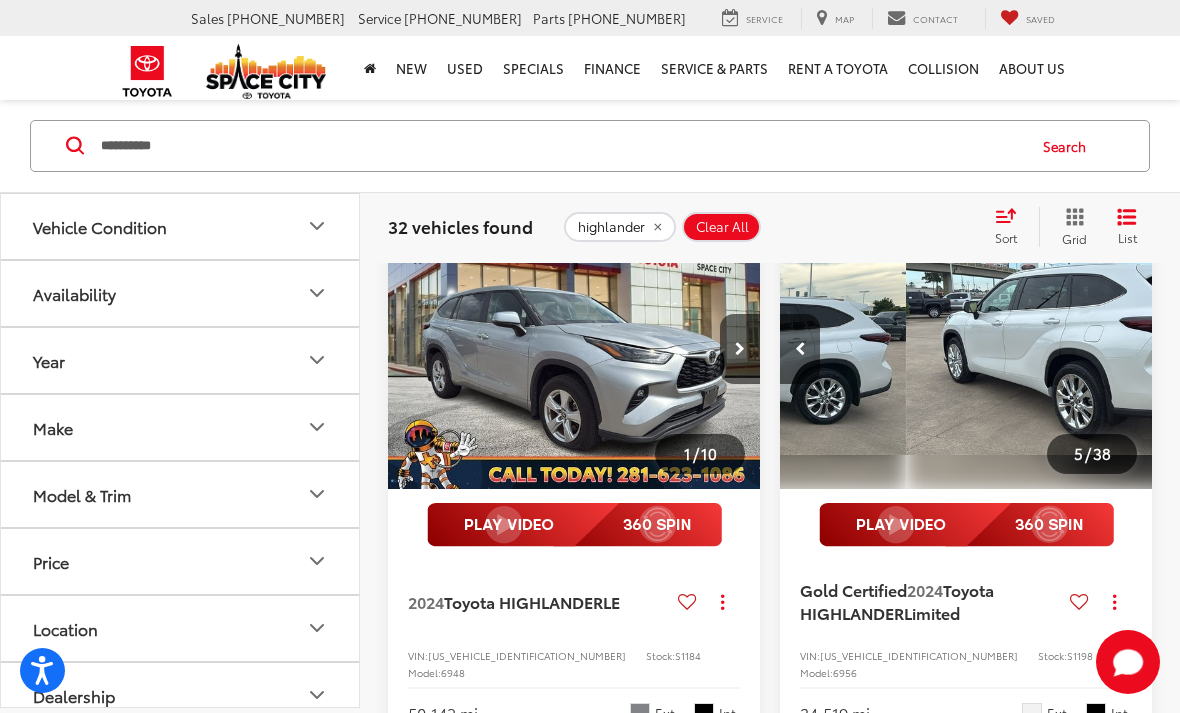 click at bounding box center (1093, 349) 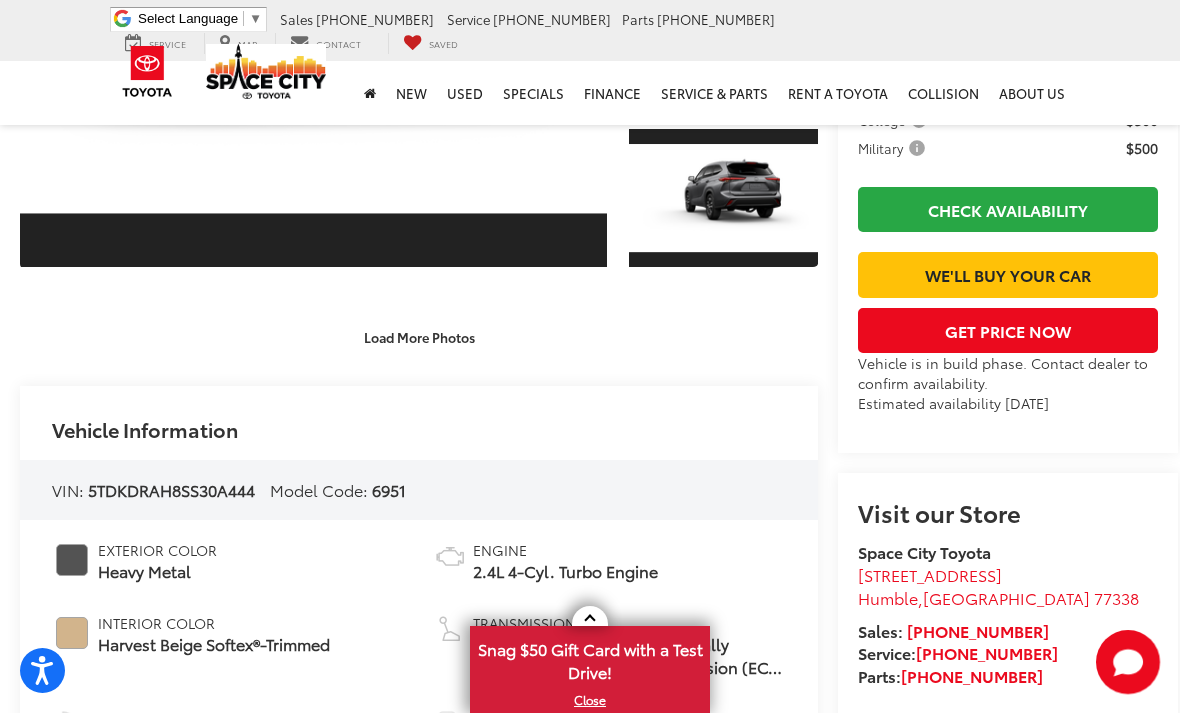 scroll, scrollTop: 509, scrollLeft: 0, axis: vertical 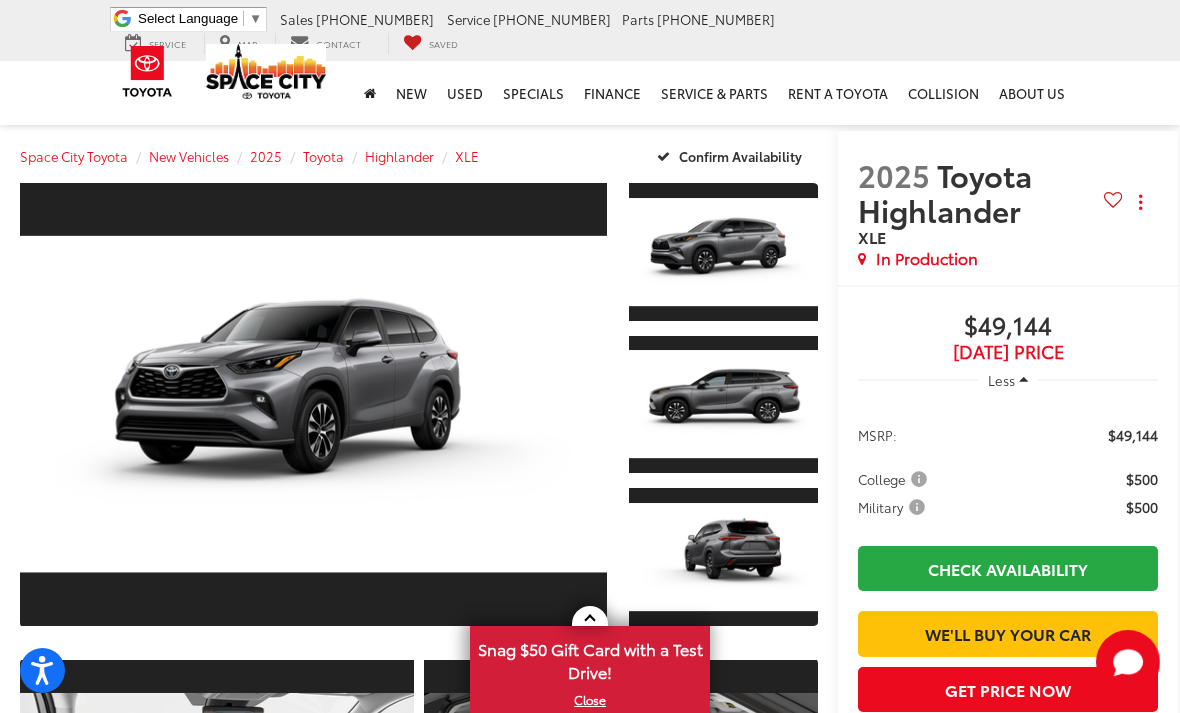 click at bounding box center [313, 404] 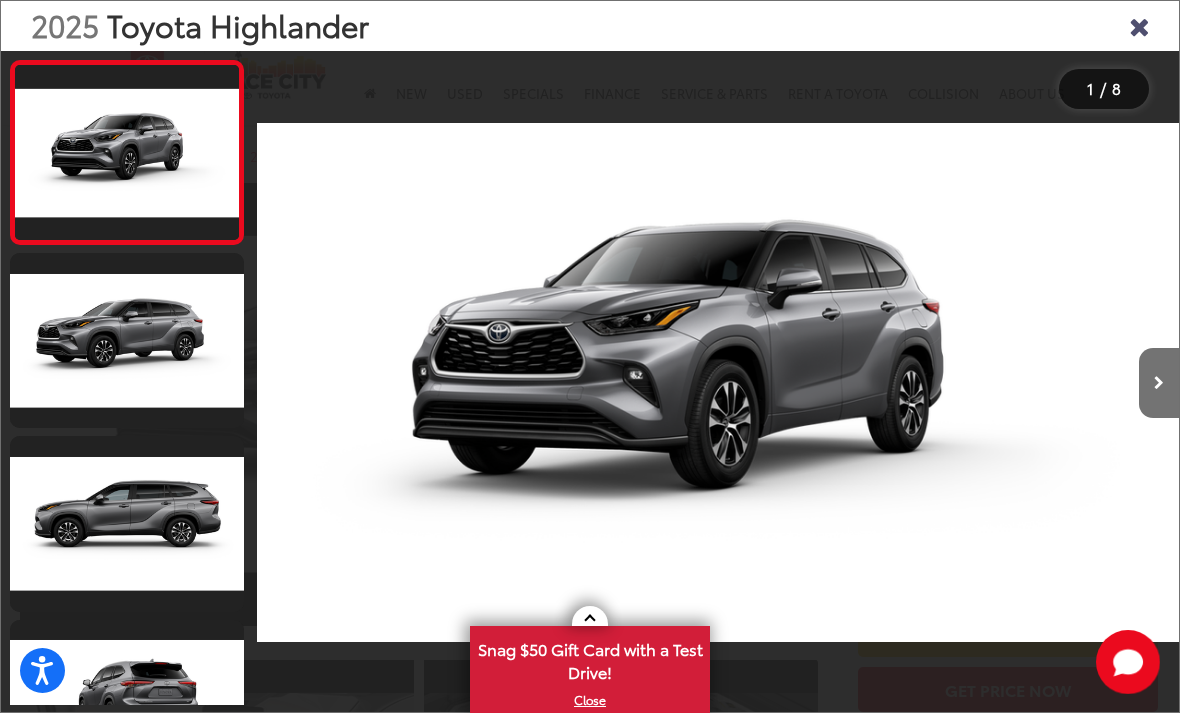 click at bounding box center (127, 340) 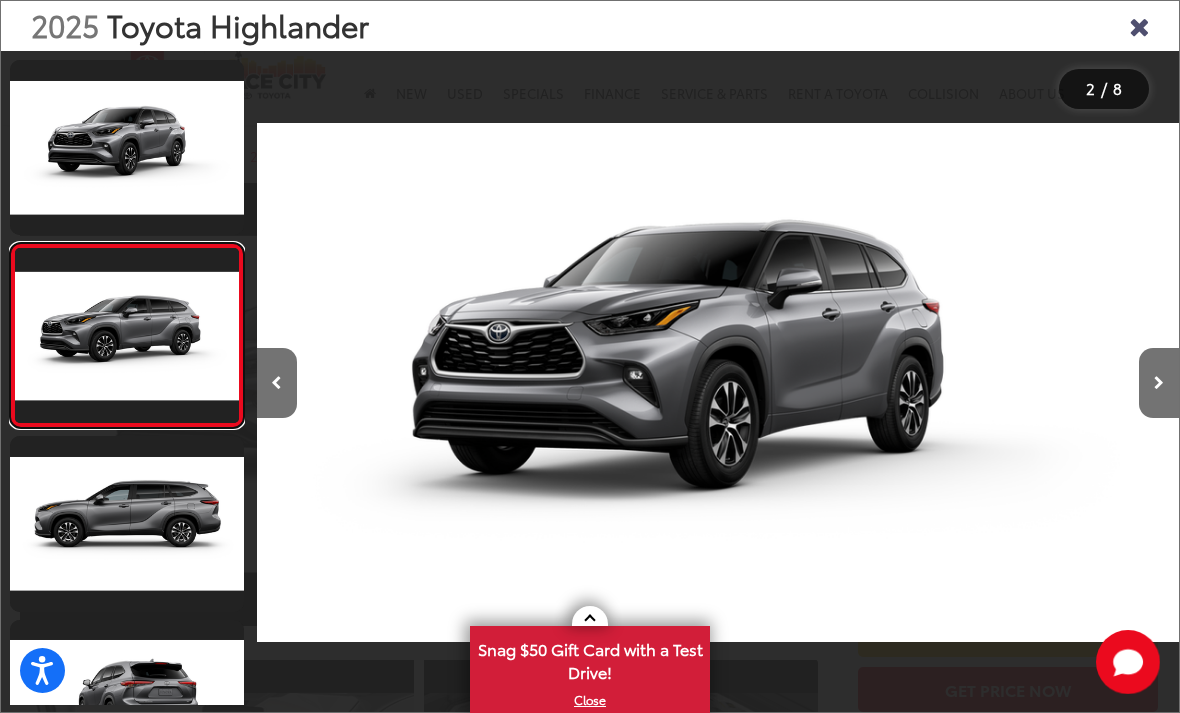scroll, scrollTop: 0, scrollLeft: 596, axis: horizontal 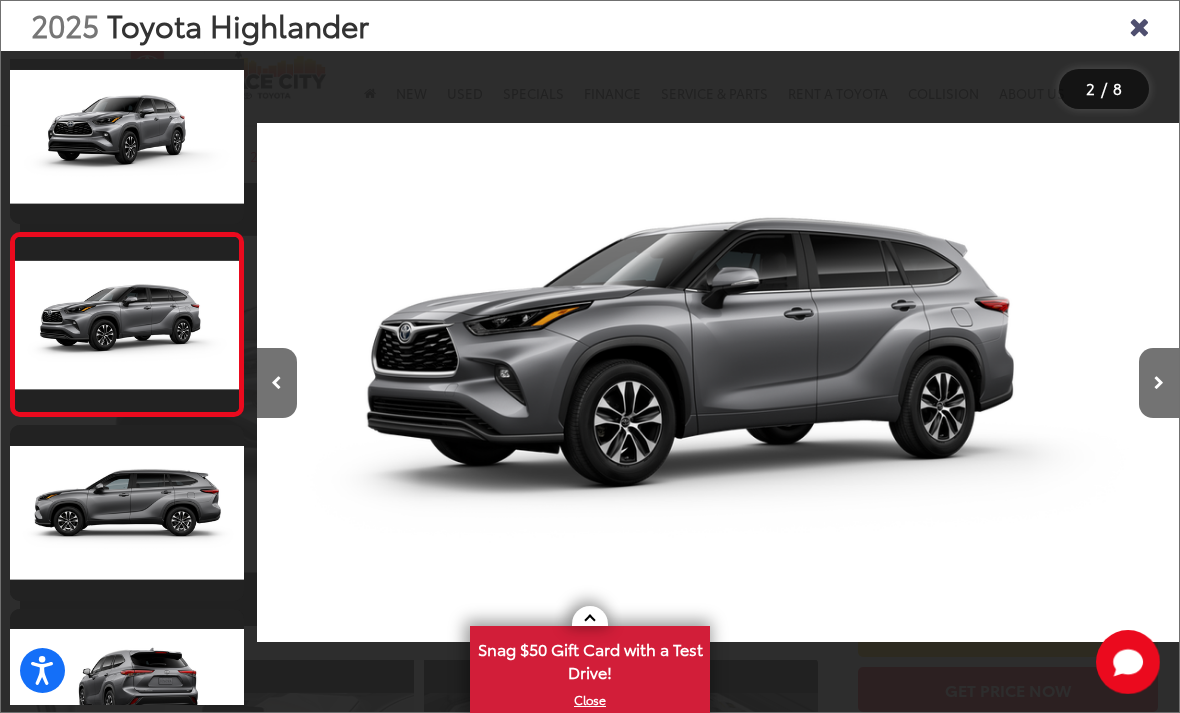click at bounding box center (127, 512) 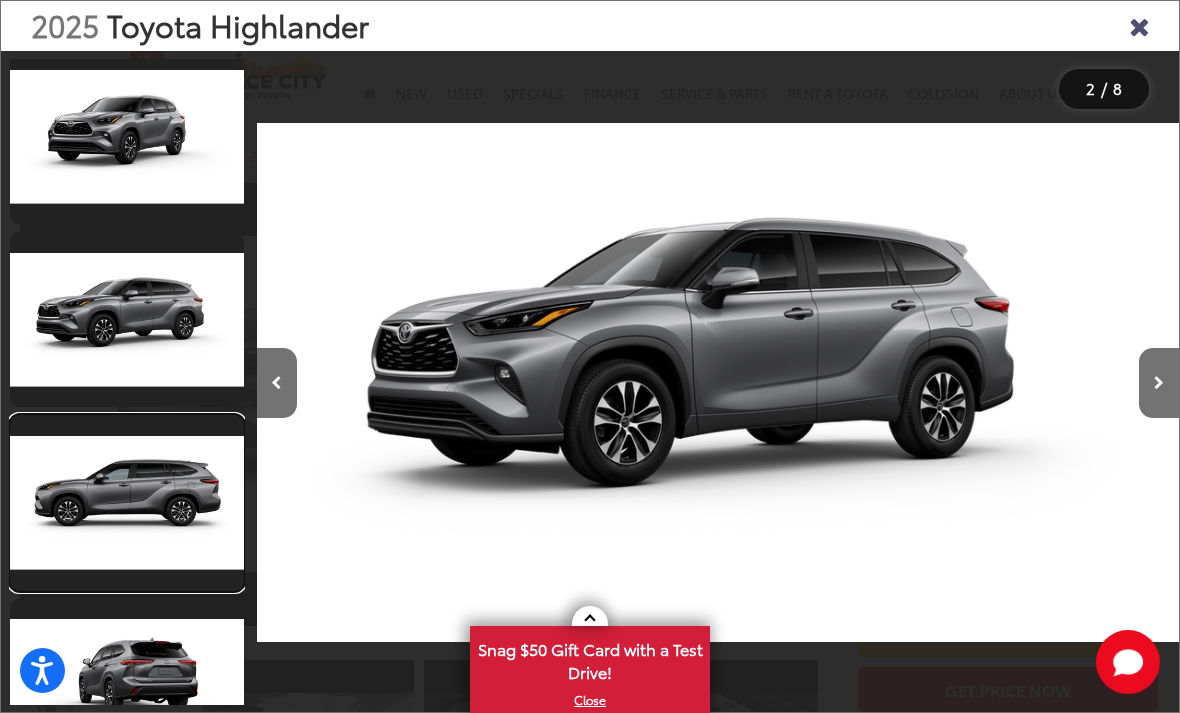 scroll, scrollTop: 167, scrollLeft: 0, axis: vertical 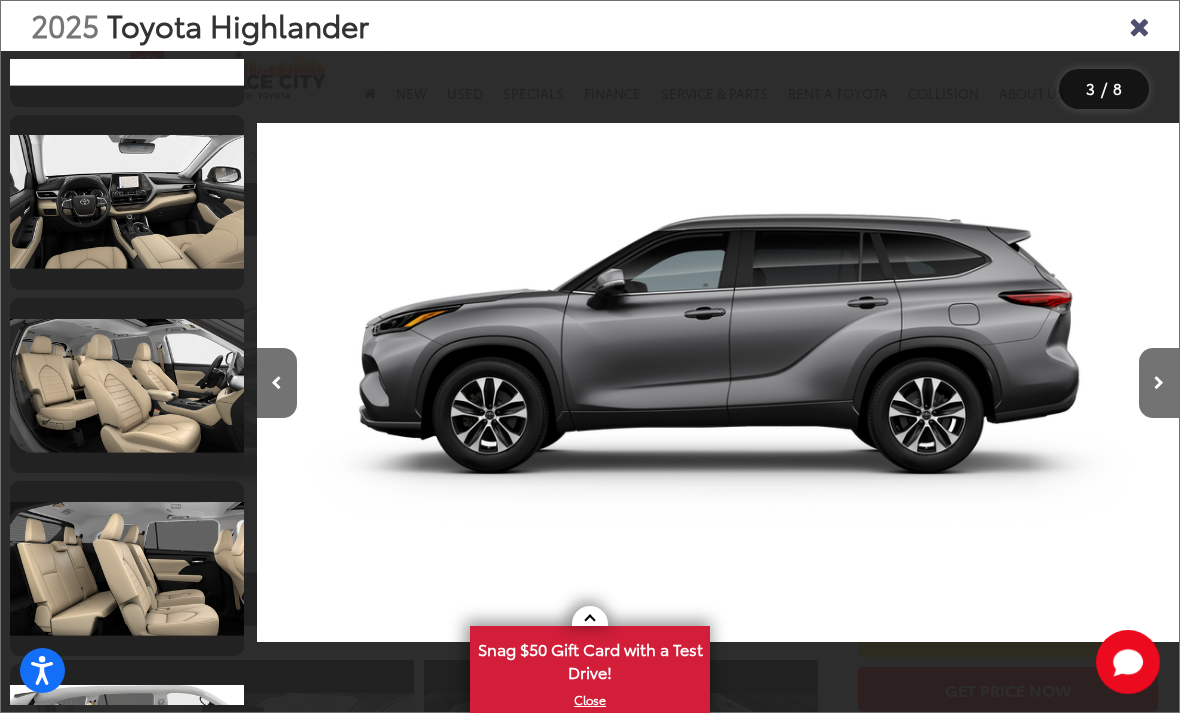 click at bounding box center (127, 202) 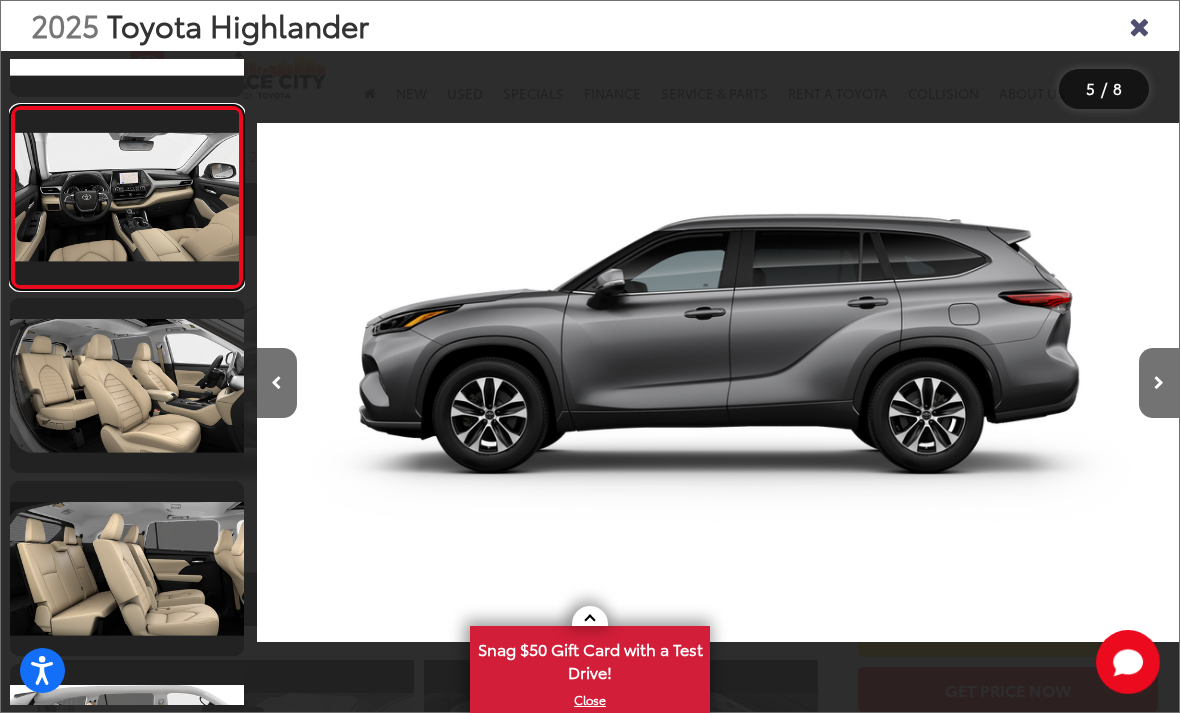 scroll, scrollTop: 0, scrollLeft: 3330, axis: horizontal 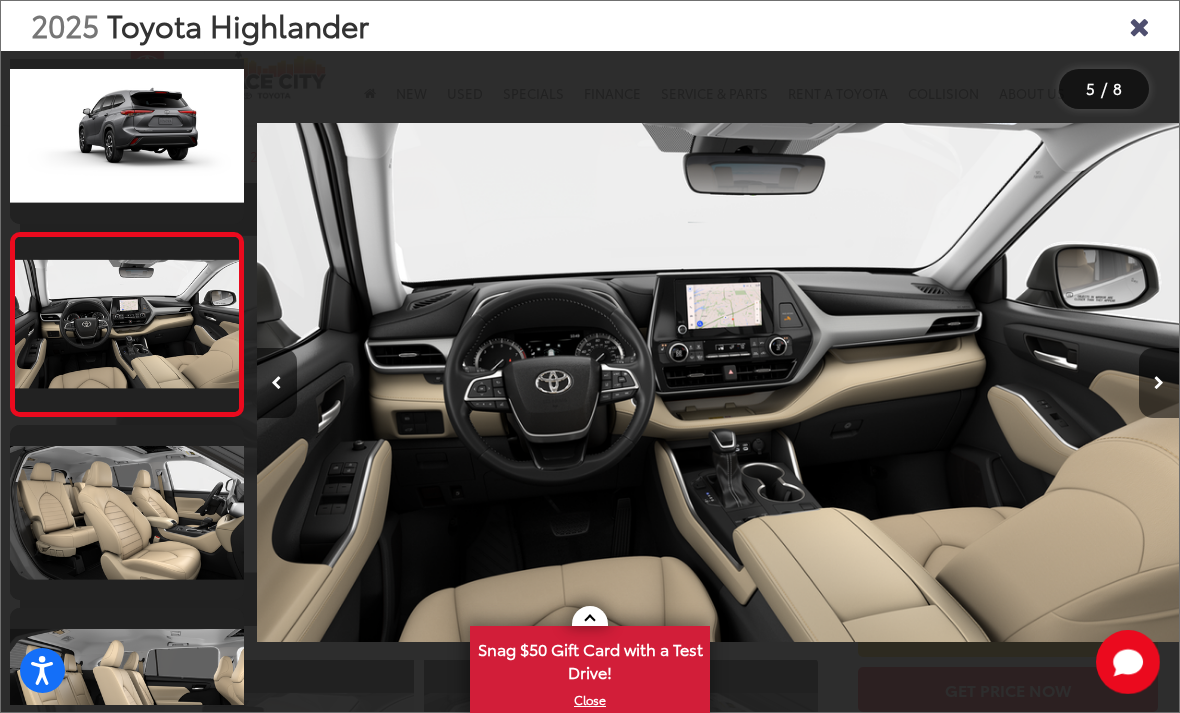 click at bounding box center [127, 512] 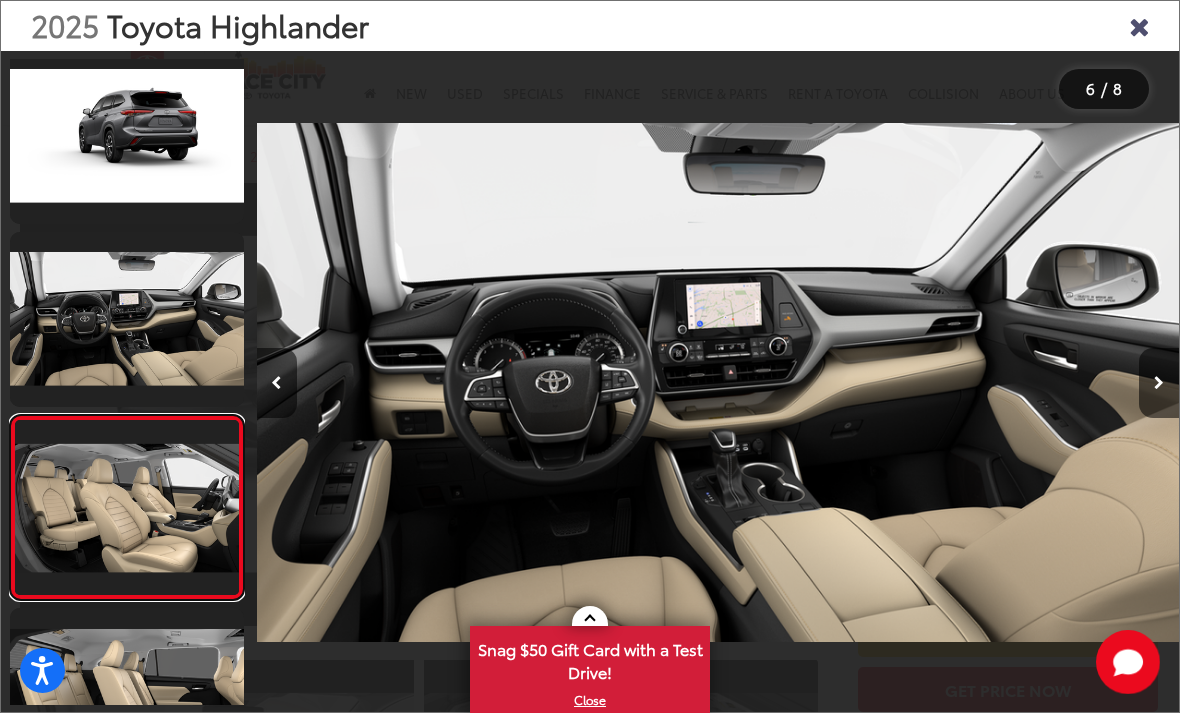 scroll, scrollTop: 728, scrollLeft: 0, axis: vertical 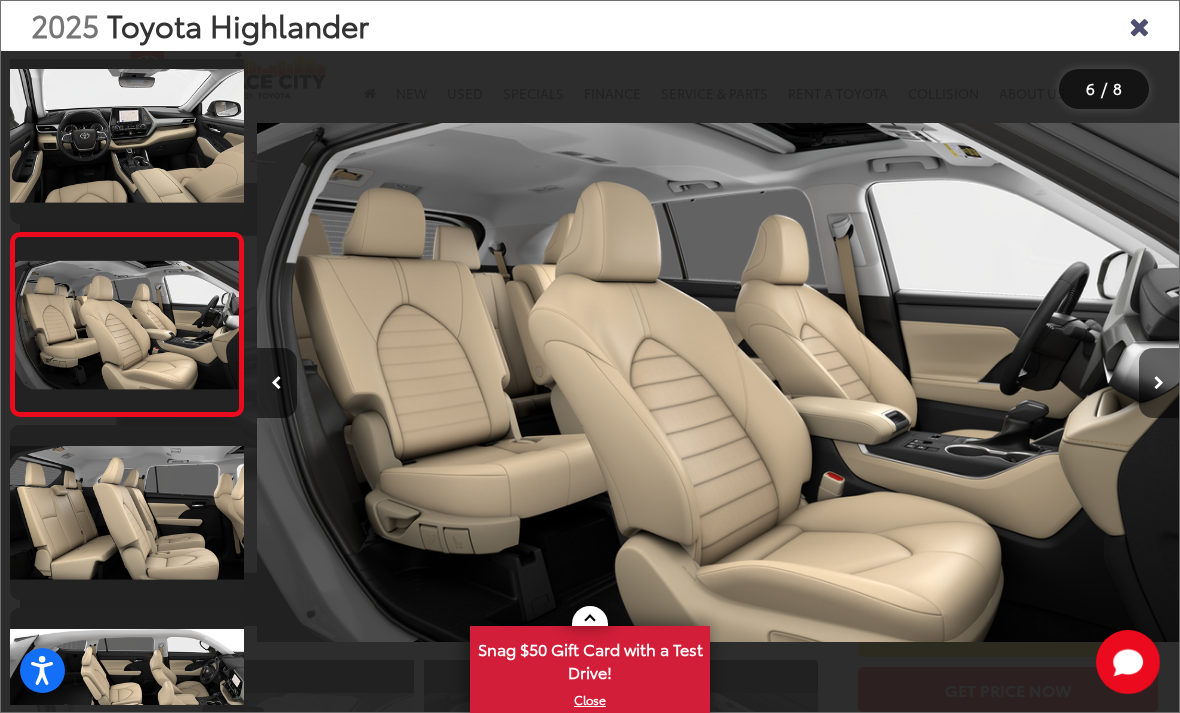 click at bounding box center (127, 512) 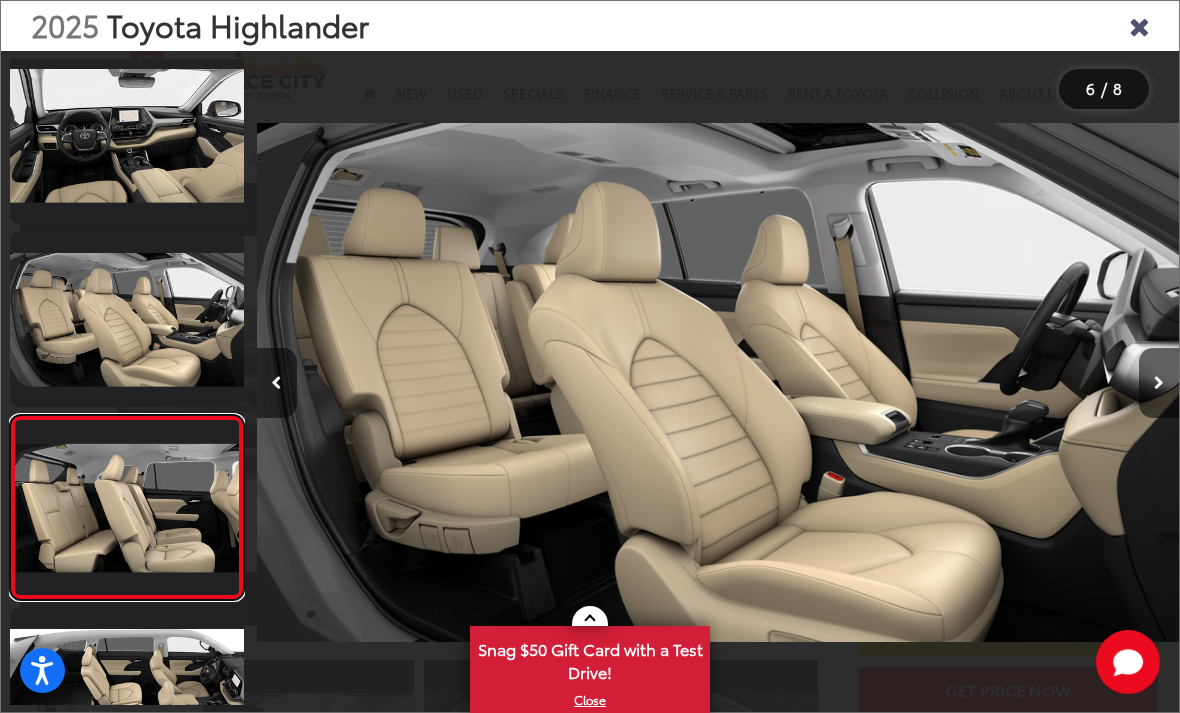 scroll, scrollTop: 0, scrollLeft: 4974, axis: horizontal 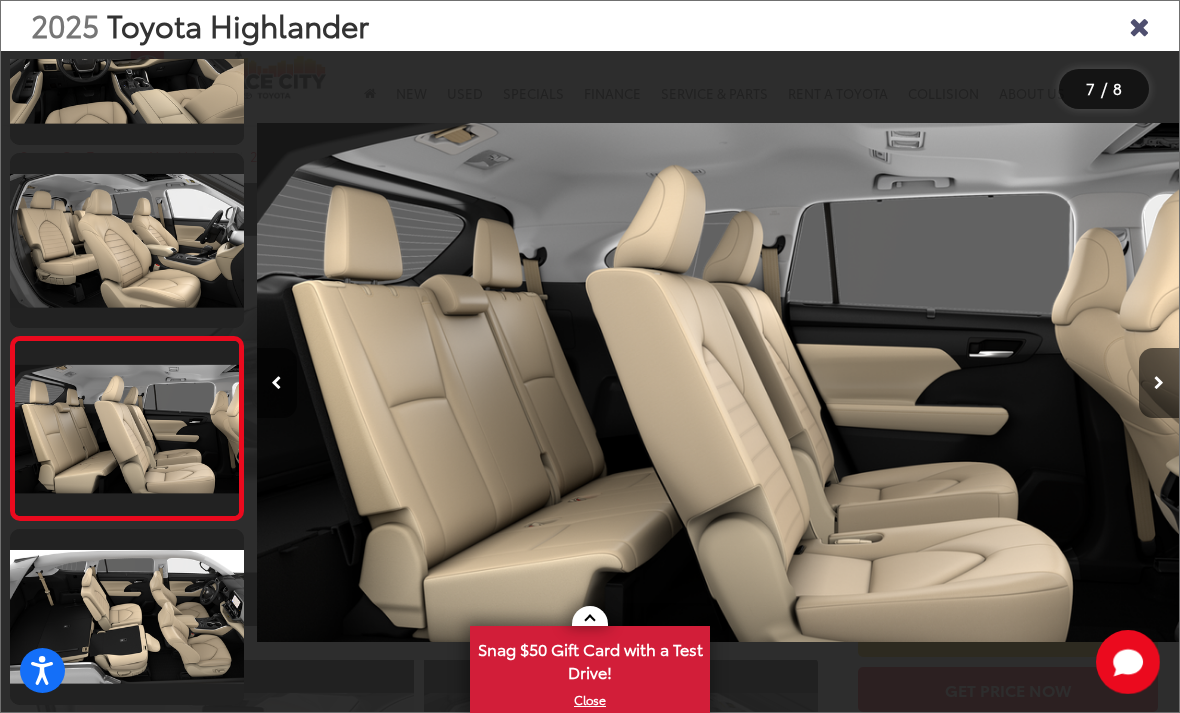 click at bounding box center (127, 616) 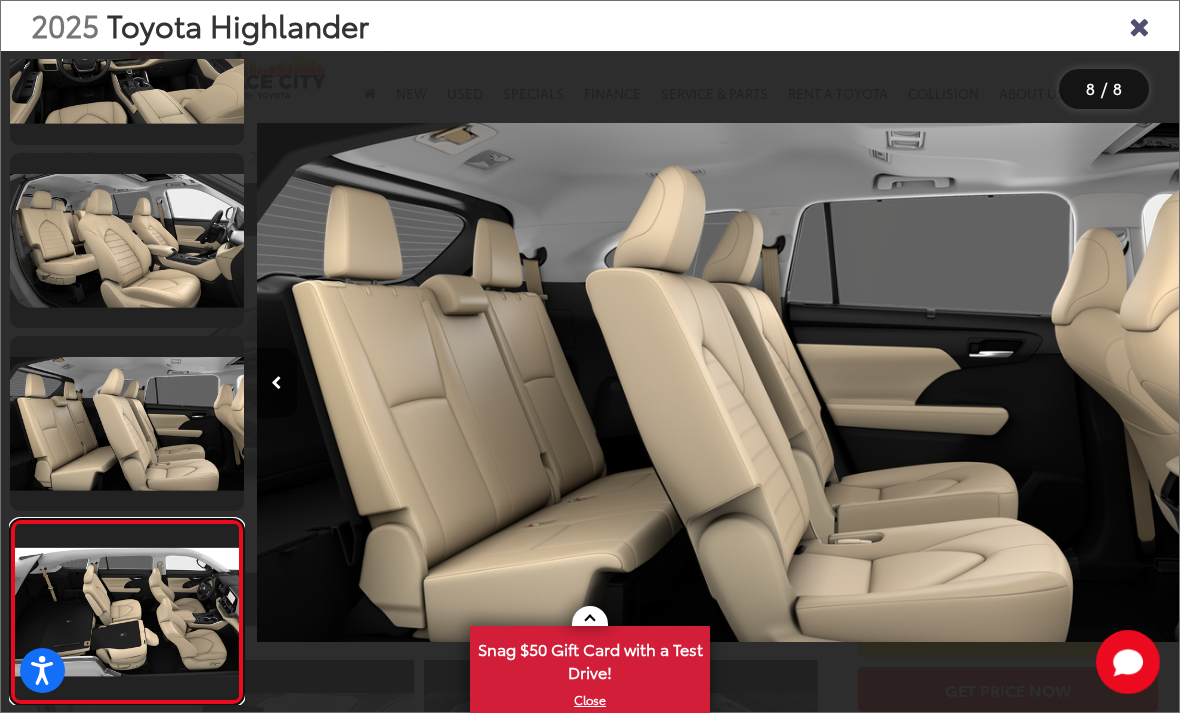 scroll, scrollTop: 813, scrollLeft: 0, axis: vertical 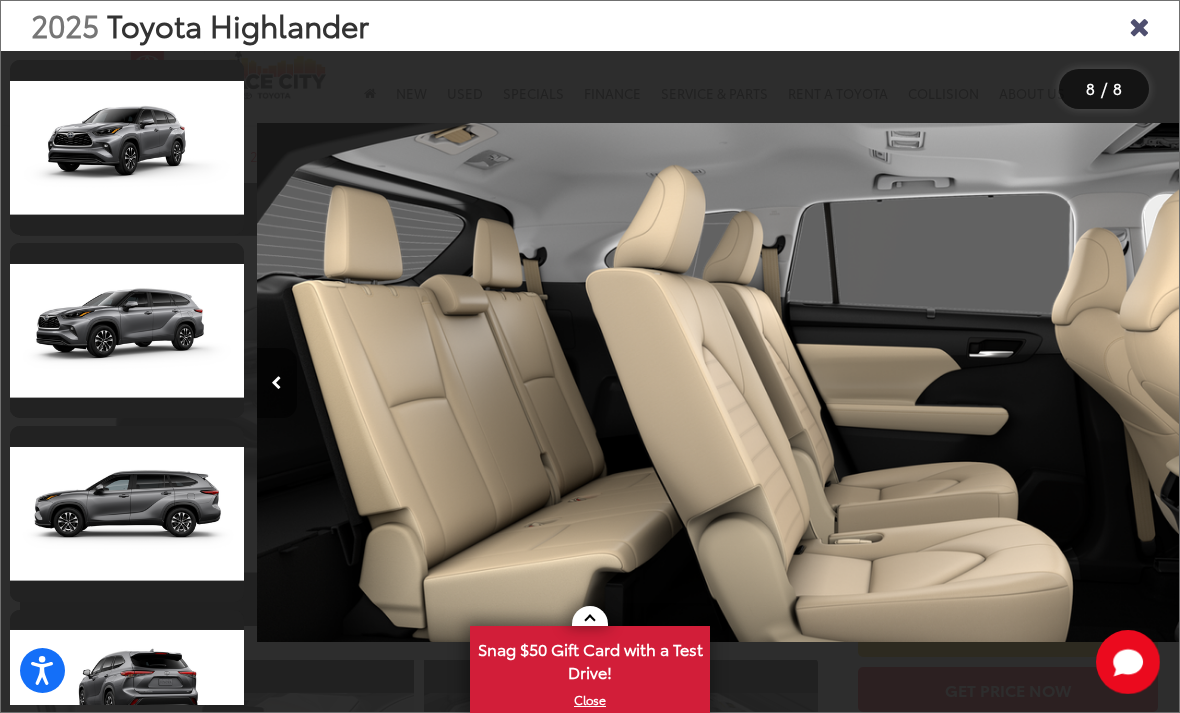 click at bounding box center [1139, 25] 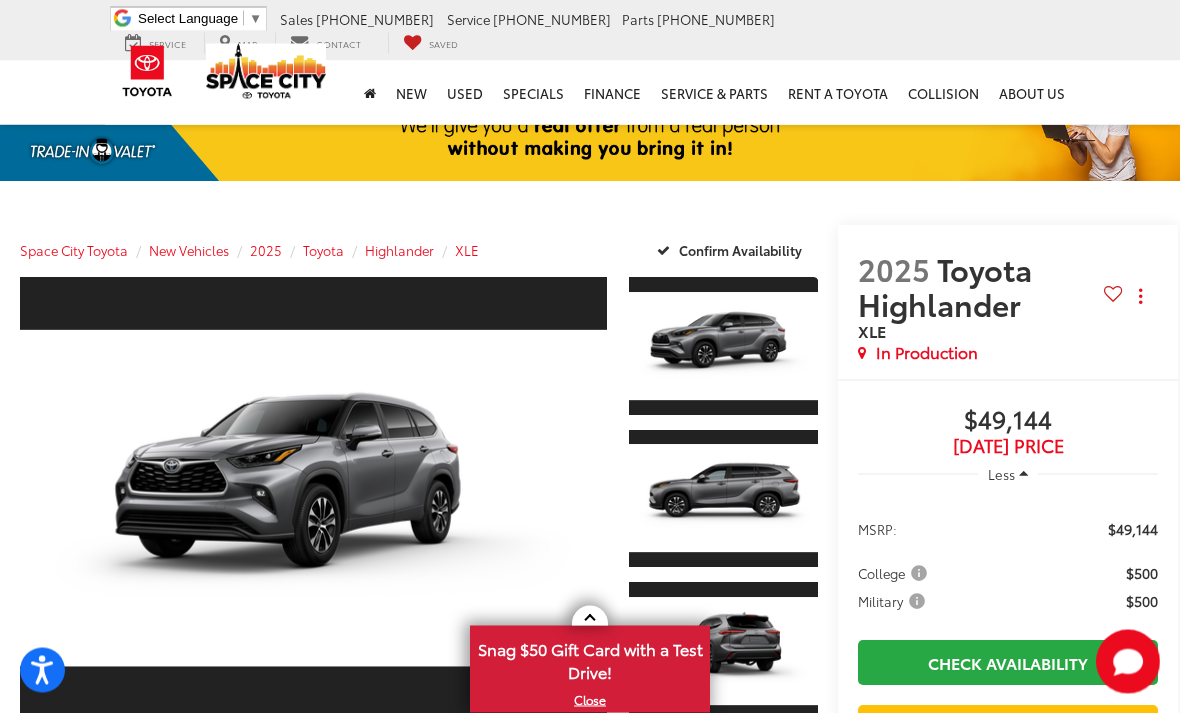 scroll, scrollTop: 0, scrollLeft: 0, axis: both 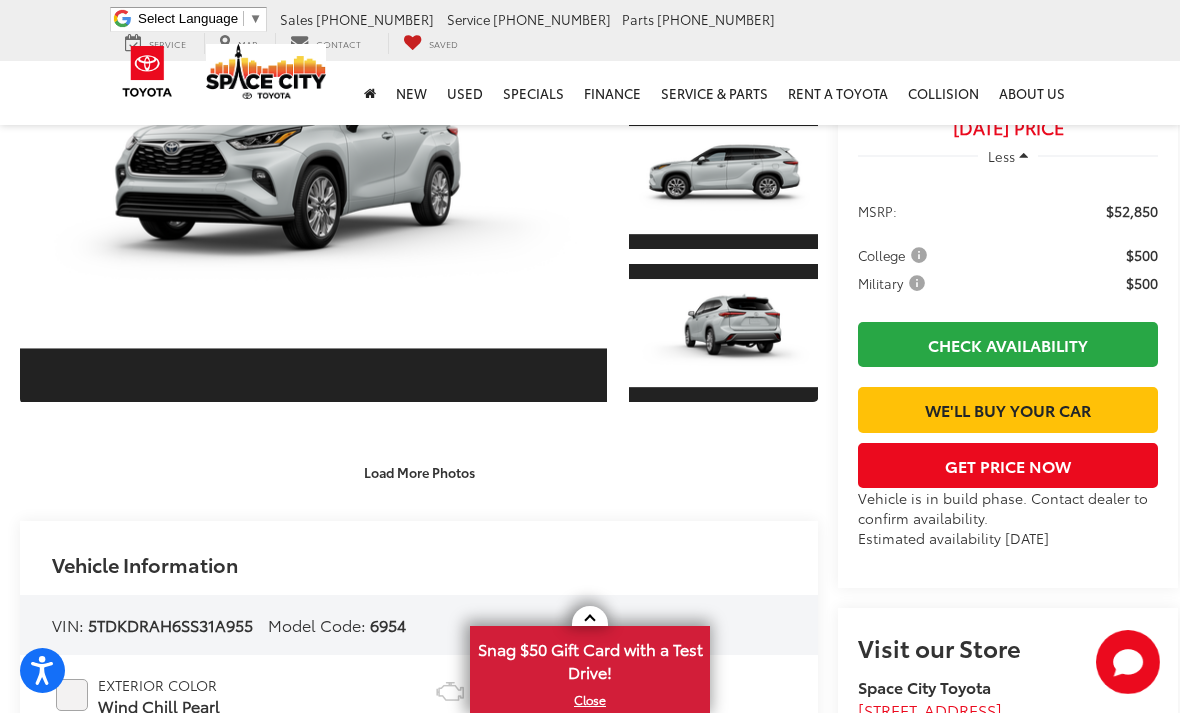 click on "Load More Photos" at bounding box center [419, 472] 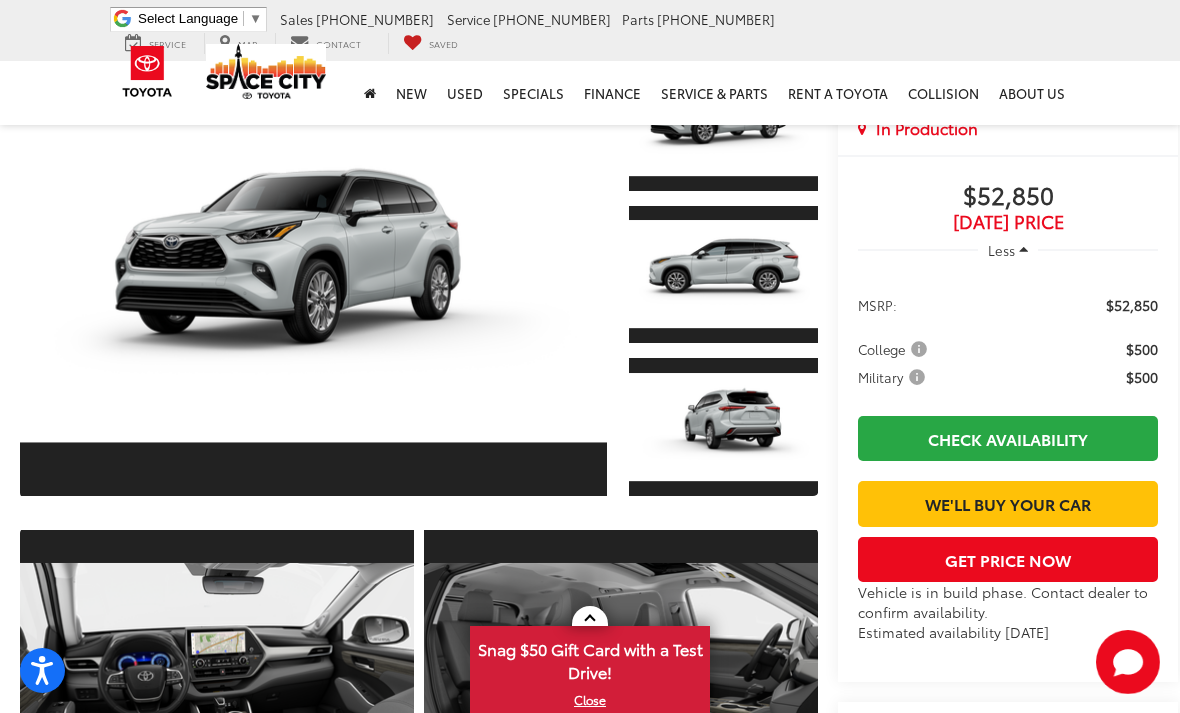scroll, scrollTop: 503, scrollLeft: 0, axis: vertical 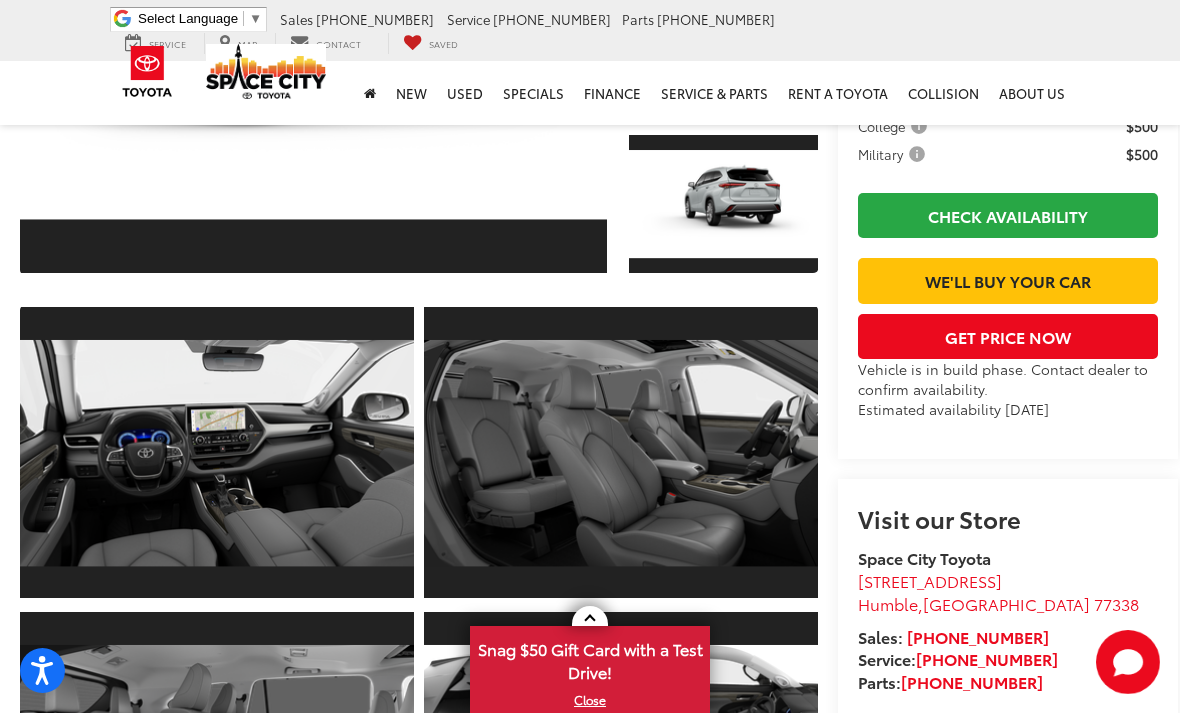 click at bounding box center (217, 453) 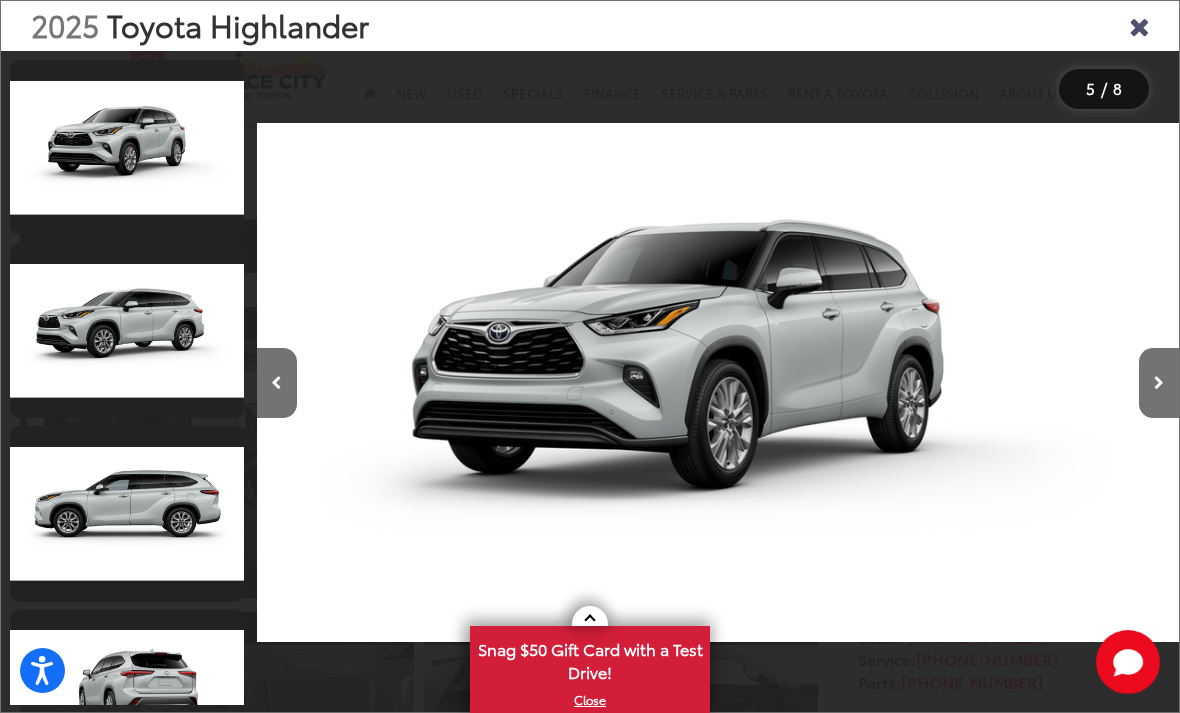 scroll, scrollTop: 510, scrollLeft: 0, axis: vertical 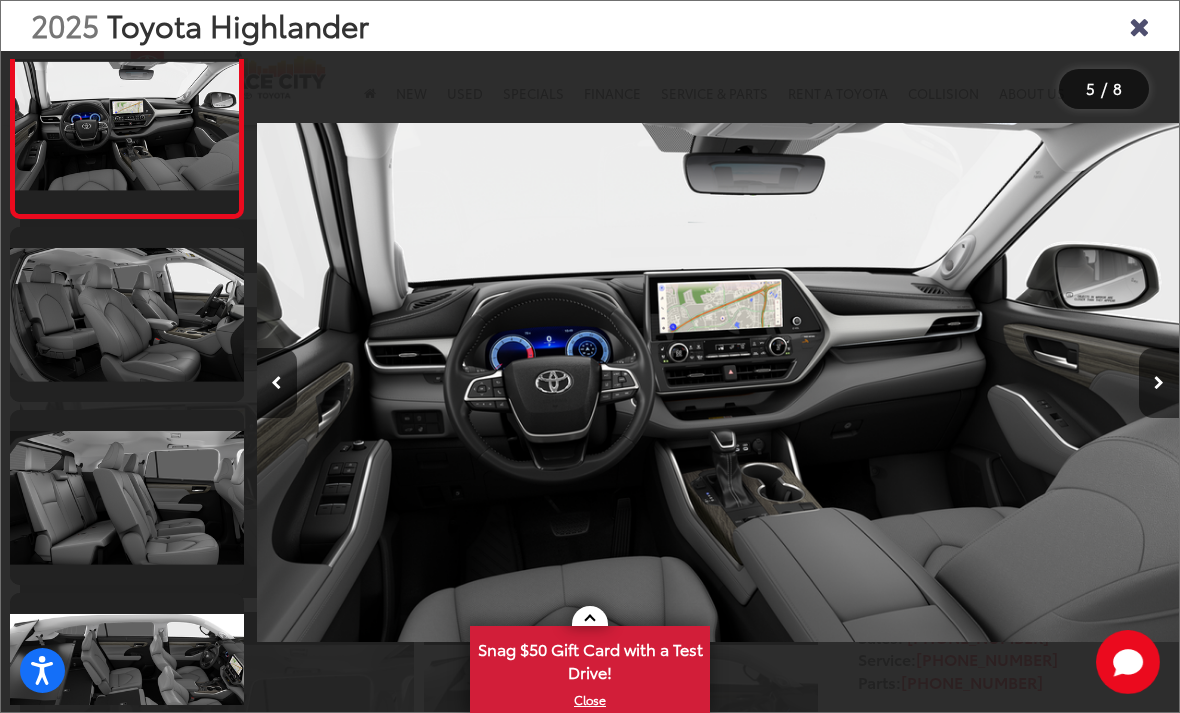 click at bounding box center [127, 497] 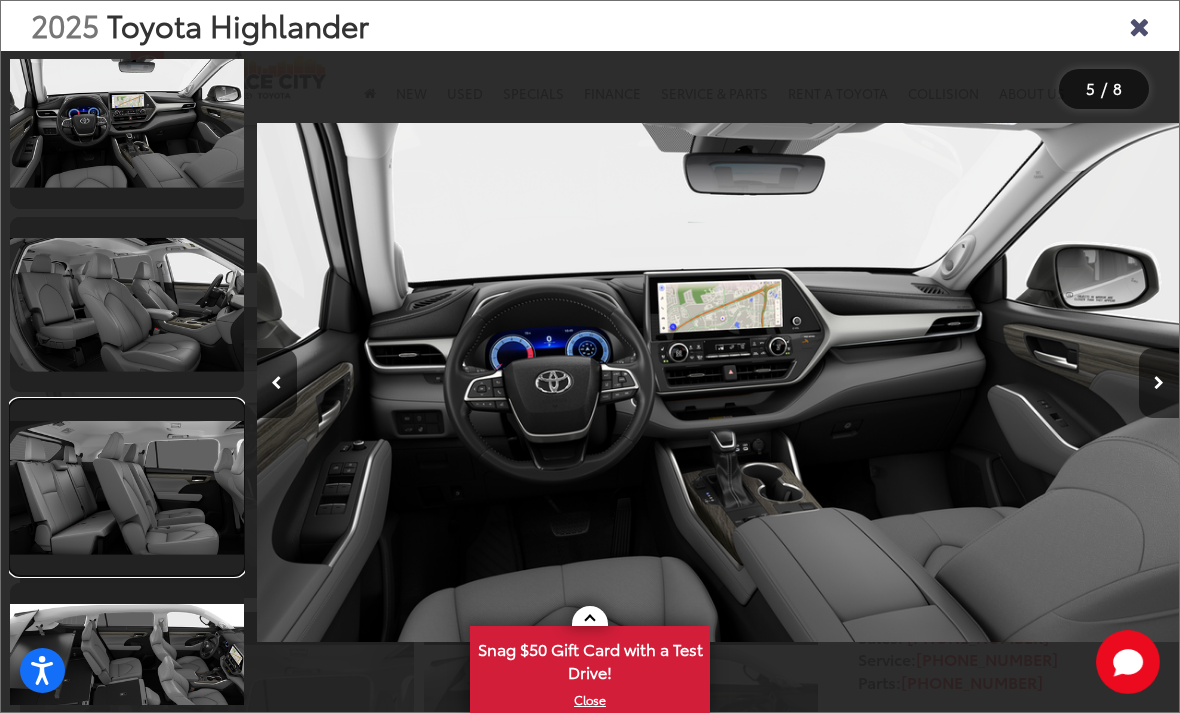 scroll, scrollTop: 749, scrollLeft: 0, axis: vertical 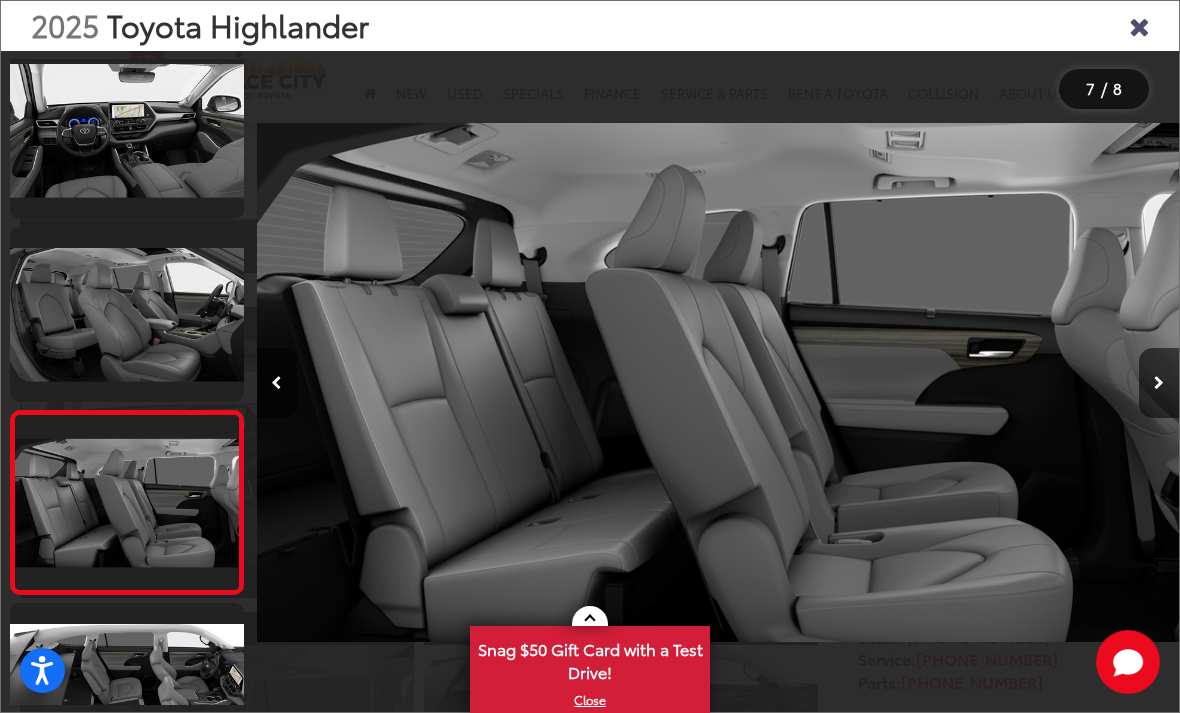click at bounding box center [127, 690] 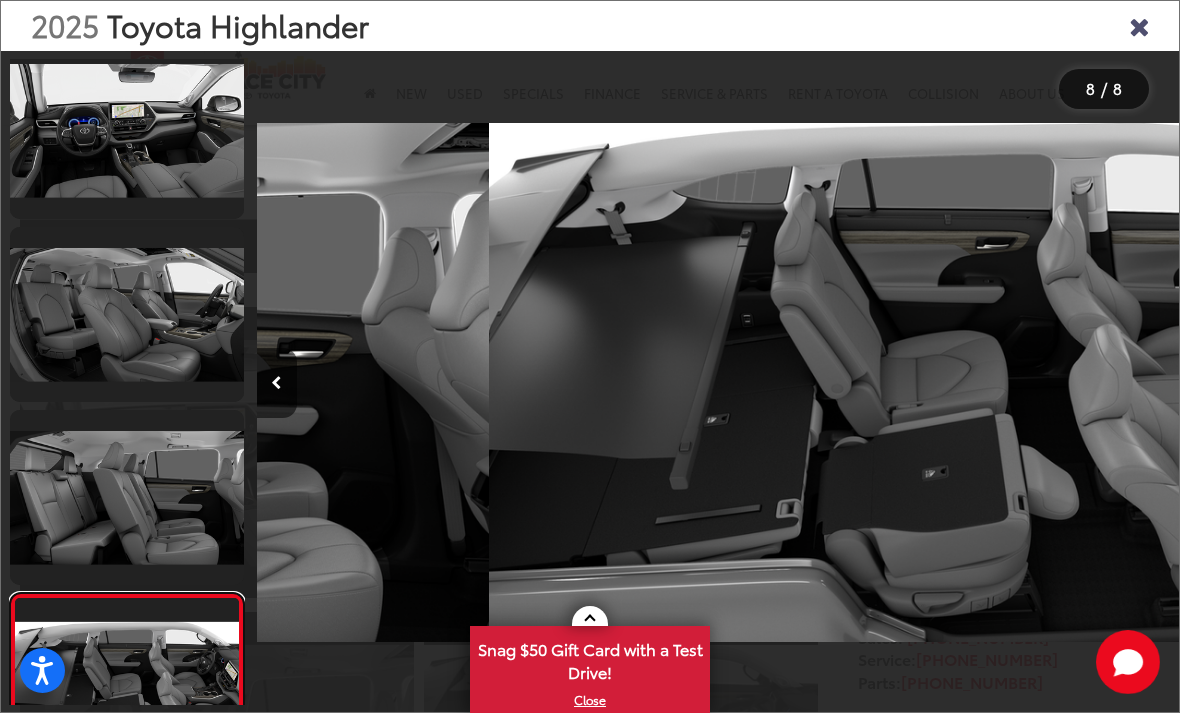 scroll, scrollTop: 0, scrollLeft: 6457, axis: horizontal 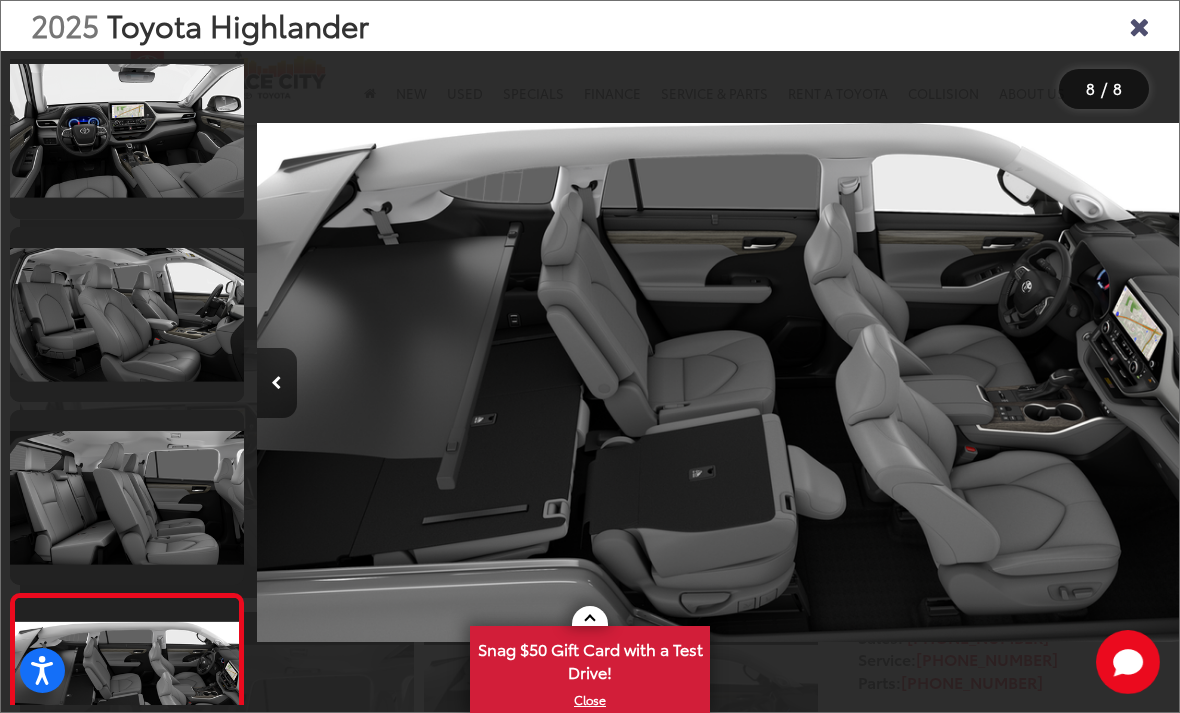 click at bounding box center (1139, 25) 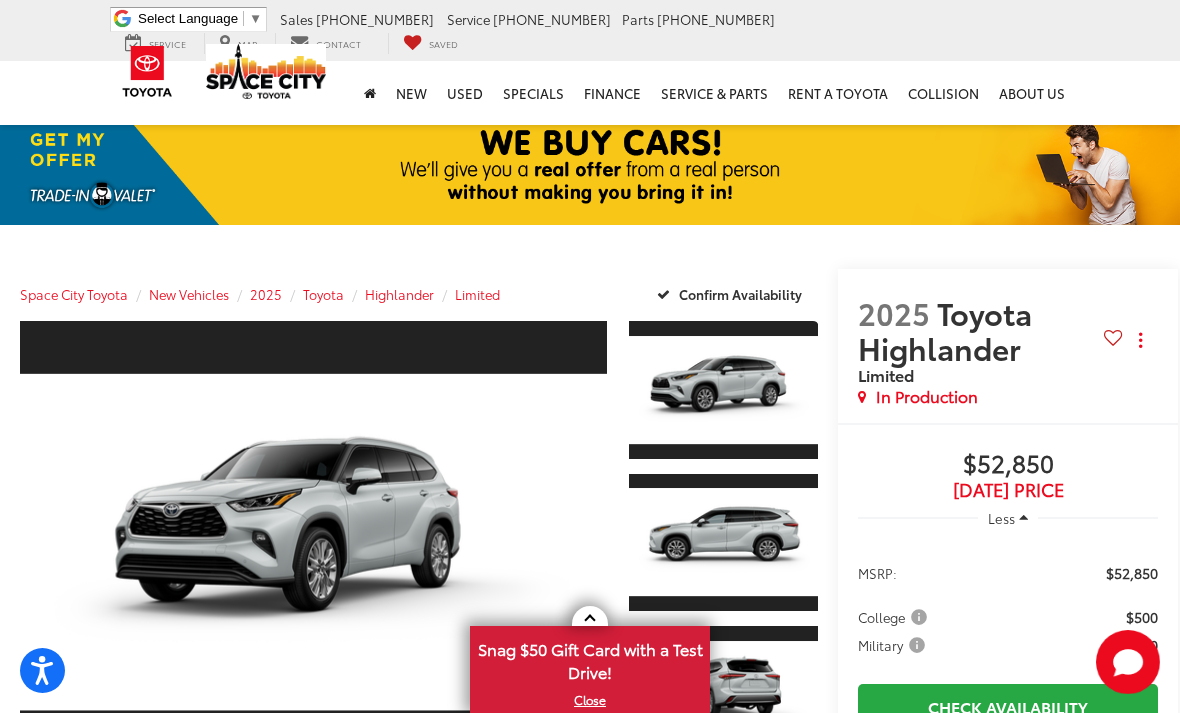 scroll, scrollTop: 0, scrollLeft: 0, axis: both 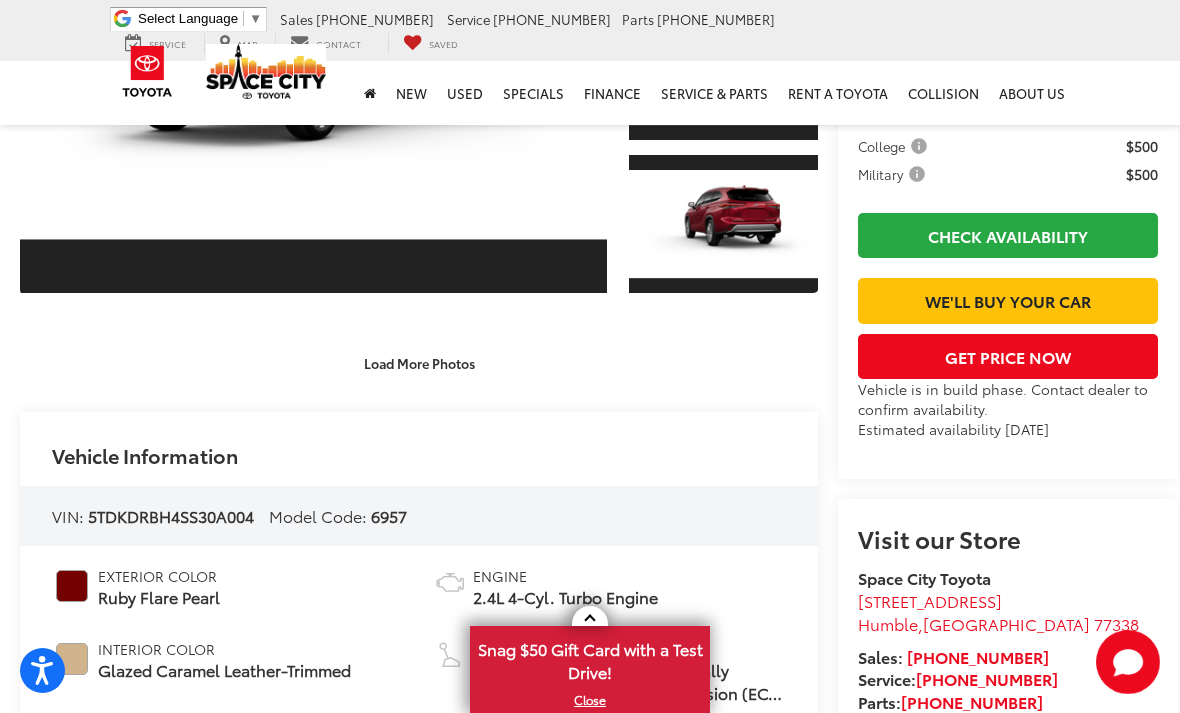 click on "Load More Photos" at bounding box center [419, 363] 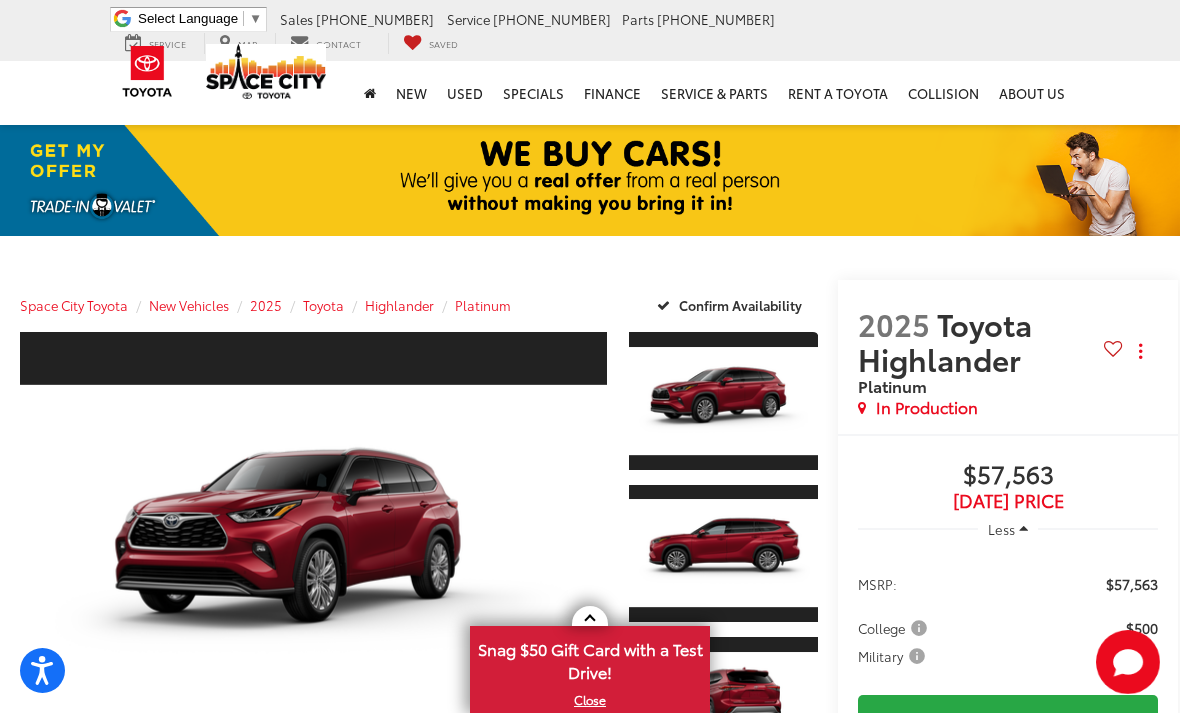 scroll, scrollTop: 0, scrollLeft: 0, axis: both 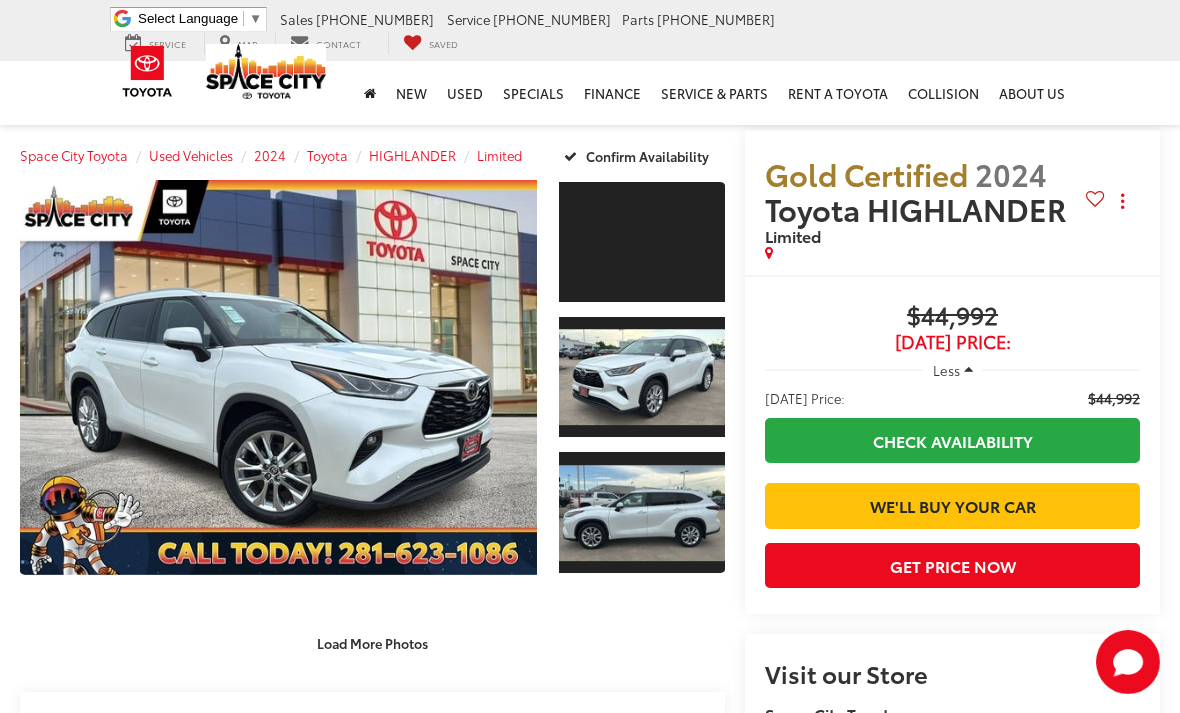 click on "Load More Photos" at bounding box center (372, 643) 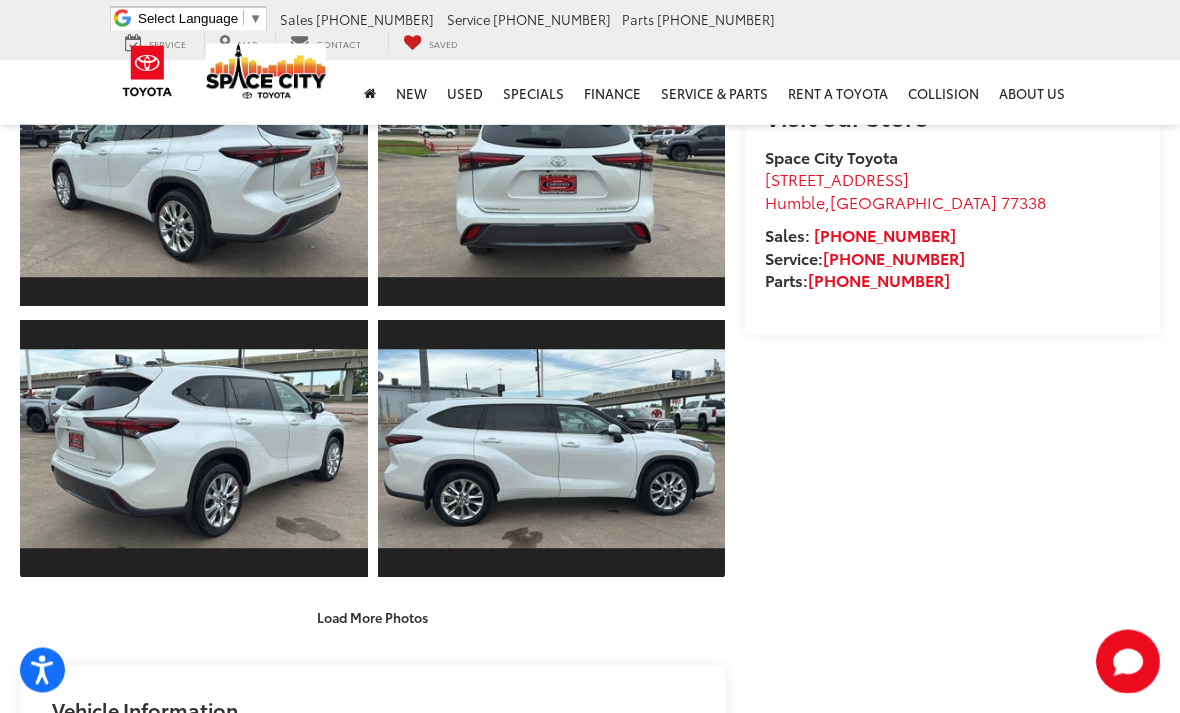 scroll, scrollTop: 563, scrollLeft: 0, axis: vertical 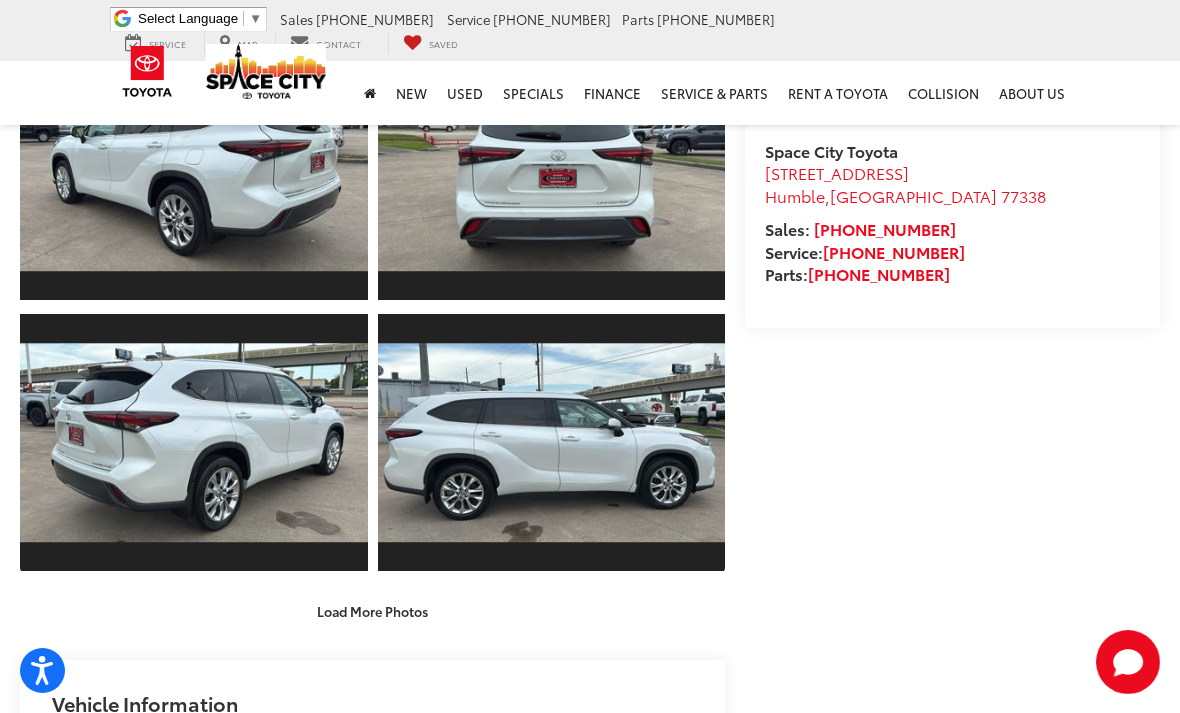 click on "Load More Photos" at bounding box center [372, 611] 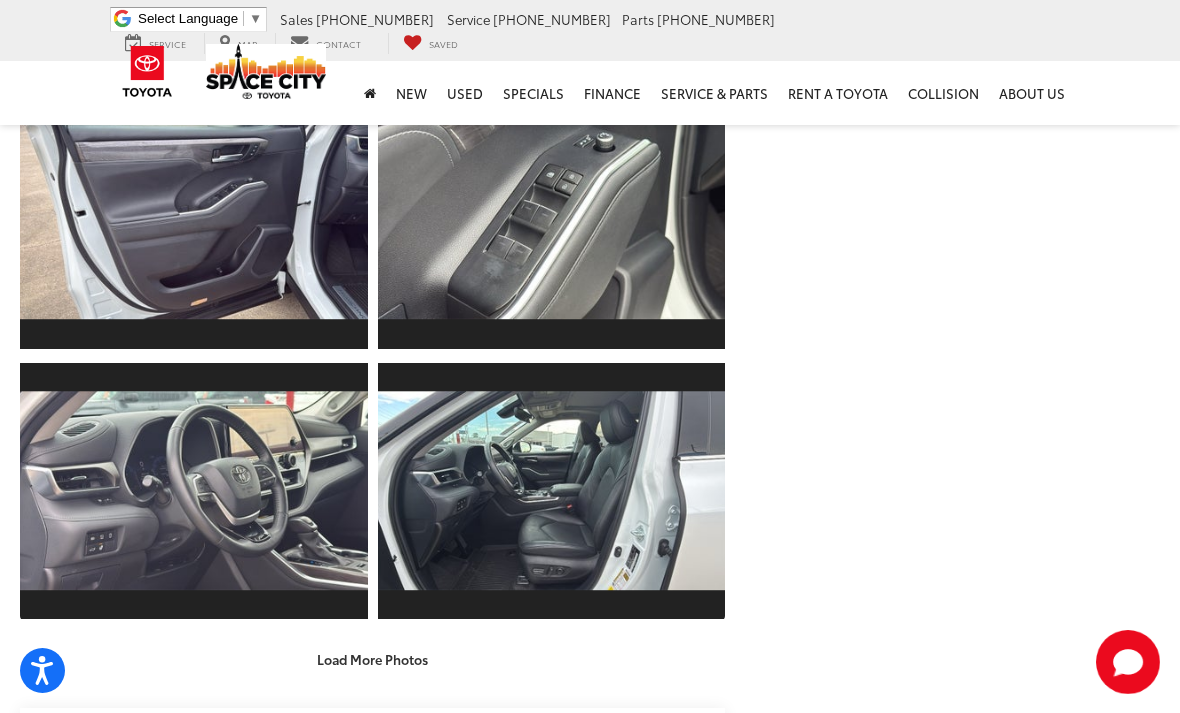scroll, scrollTop: 1068, scrollLeft: 0, axis: vertical 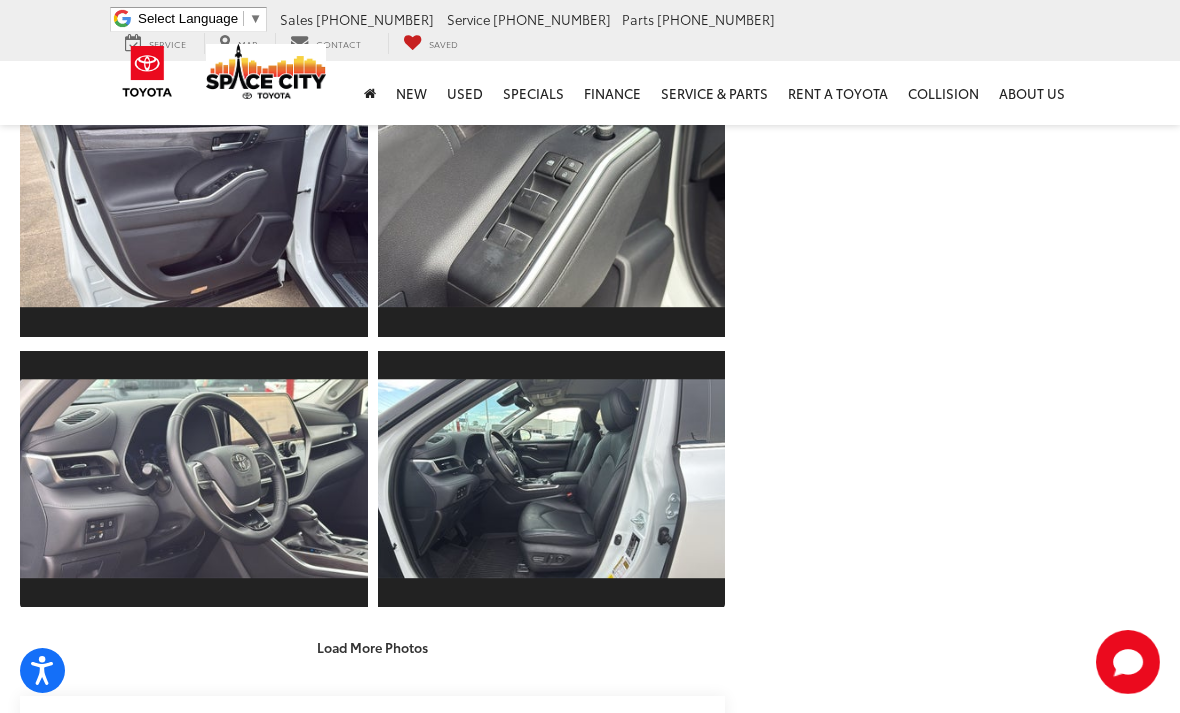 click on "Load More Photos" at bounding box center [372, 647] 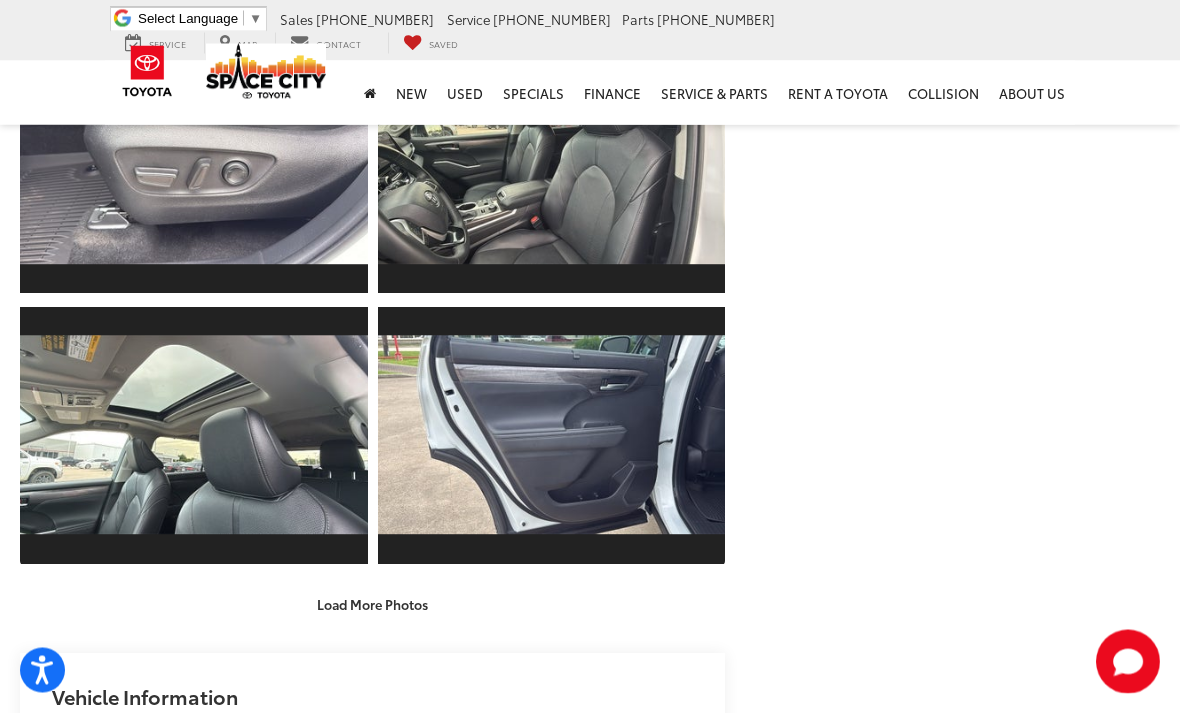 scroll, scrollTop: 1655, scrollLeft: 0, axis: vertical 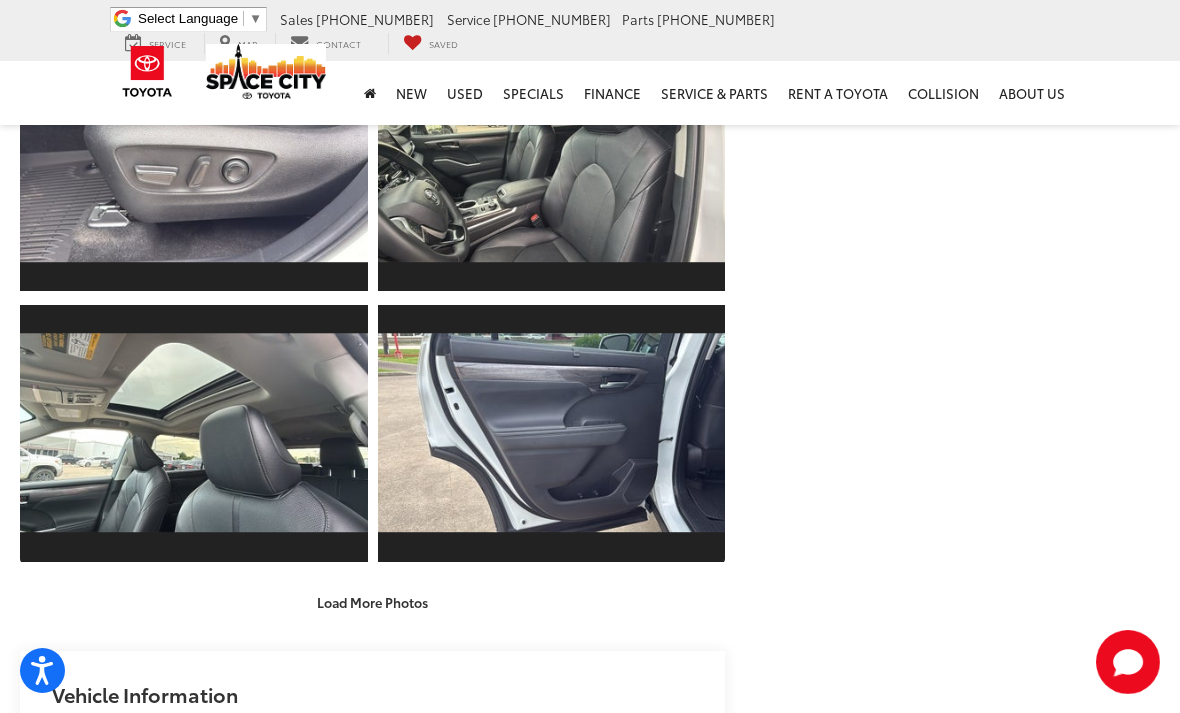 click on "Load More Photos" at bounding box center [372, 602] 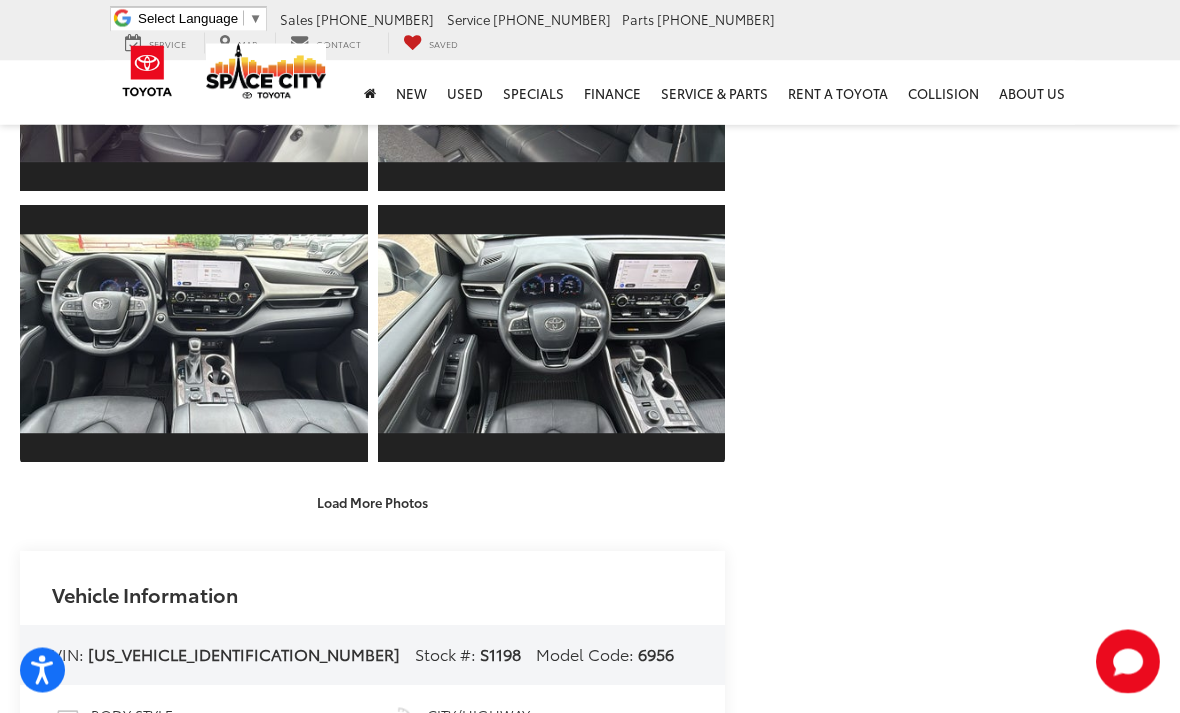 scroll, scrollTop: 2305, scrollLeft: 0, axis: vertical 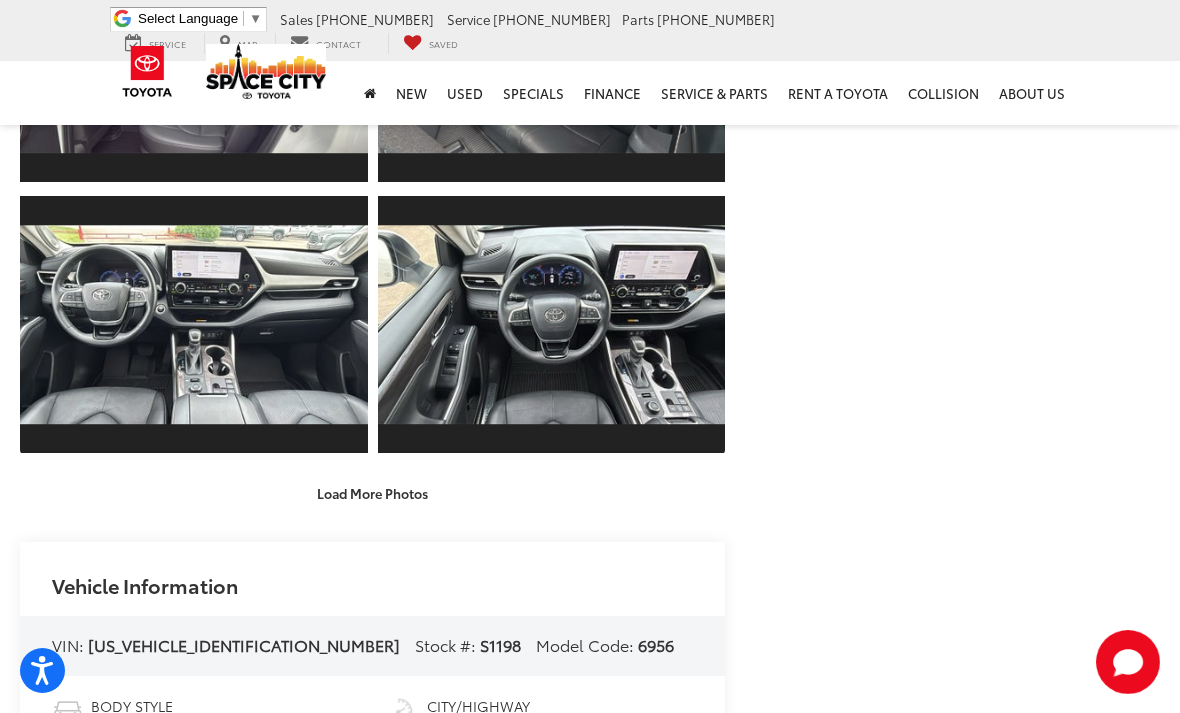 click on "Load More Photos" at bounding box center (372, 493) 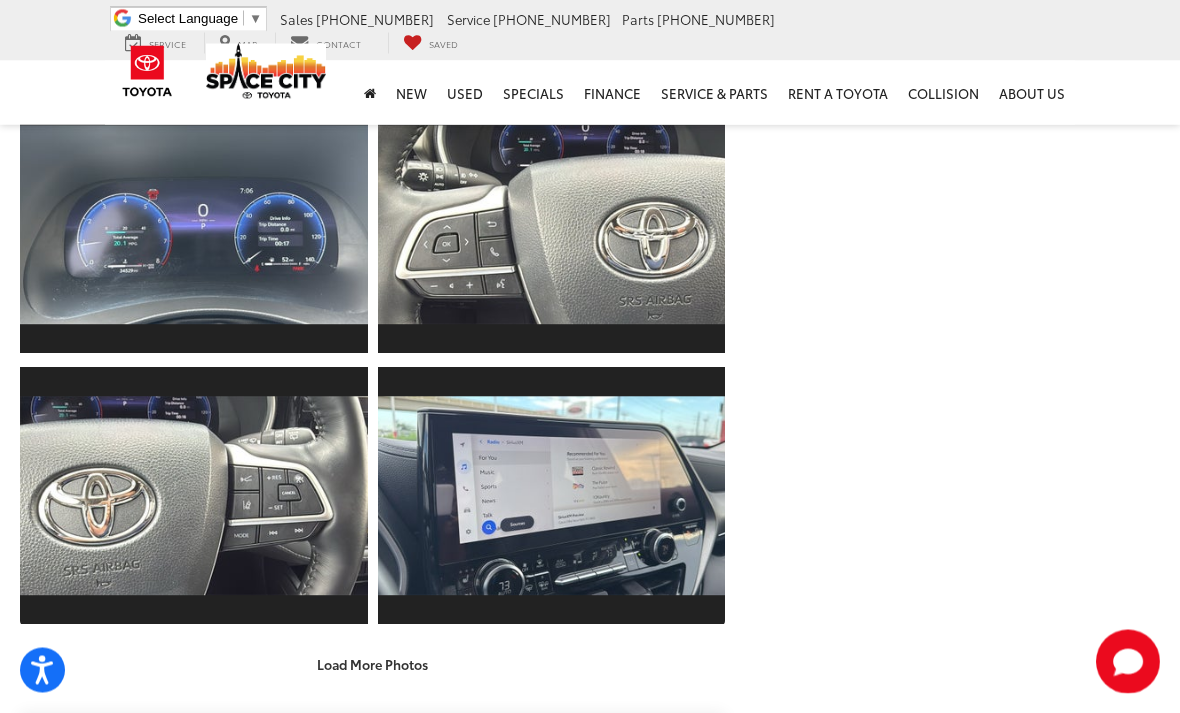 scroll, scrollTop: 2695, scrollLeft: 0, axis: vertical 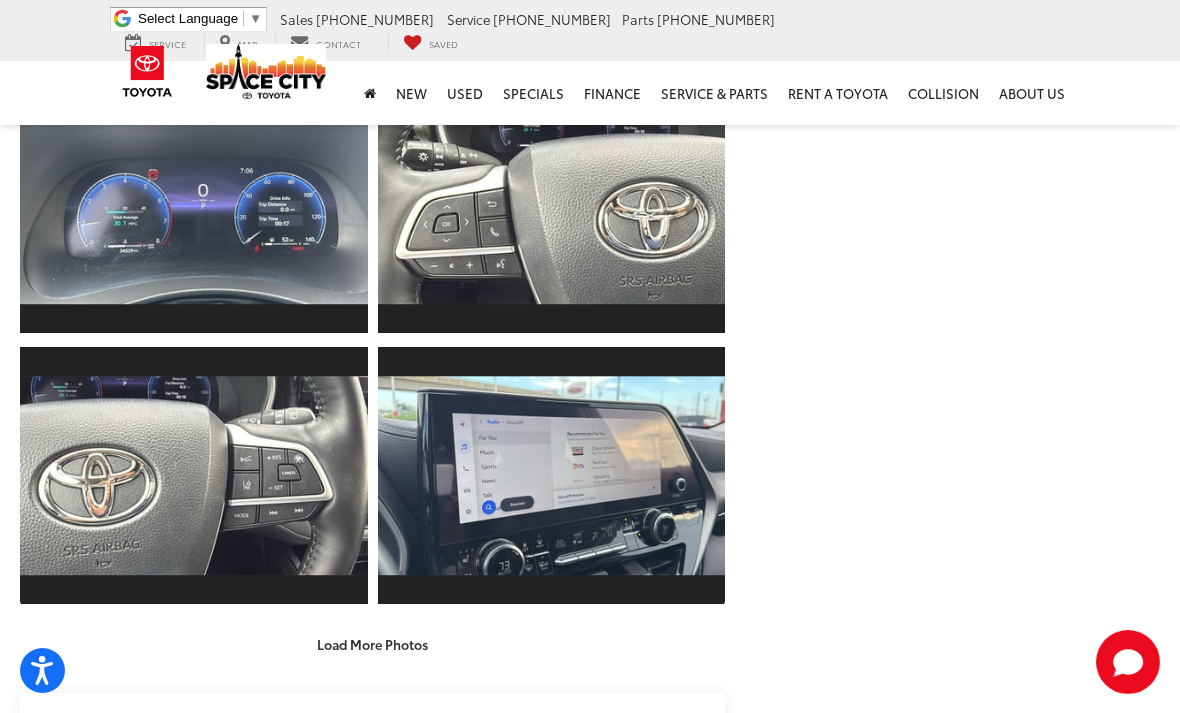 click on "Load More Photos" at bounding box center (372, 644) 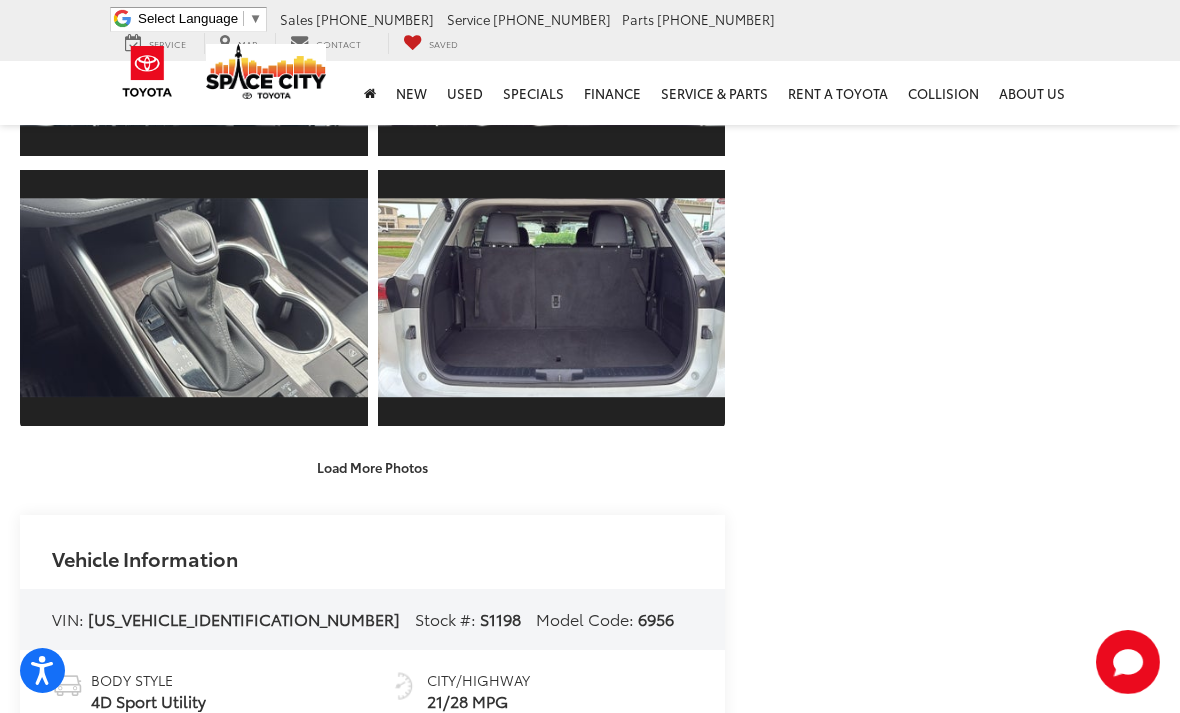 scroll, scrollTop: 3426, scrollLeft: 0, axis: vertical 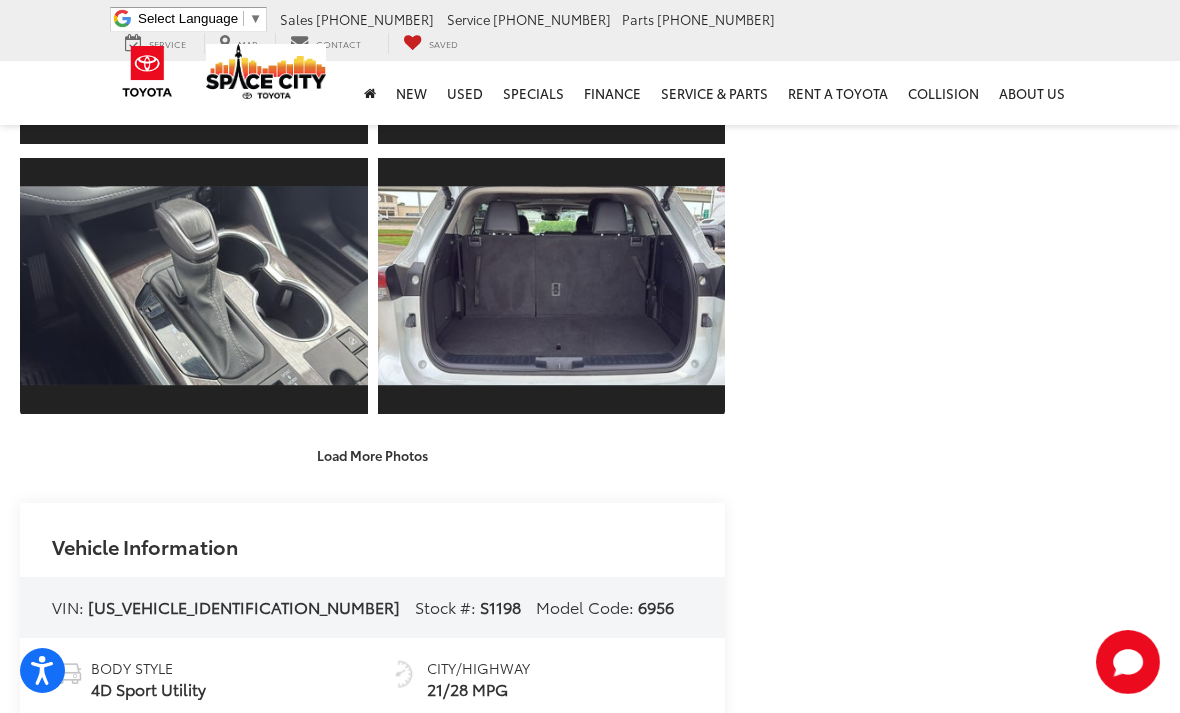 click on "Load More Photos" at bounding box center [372, 454] 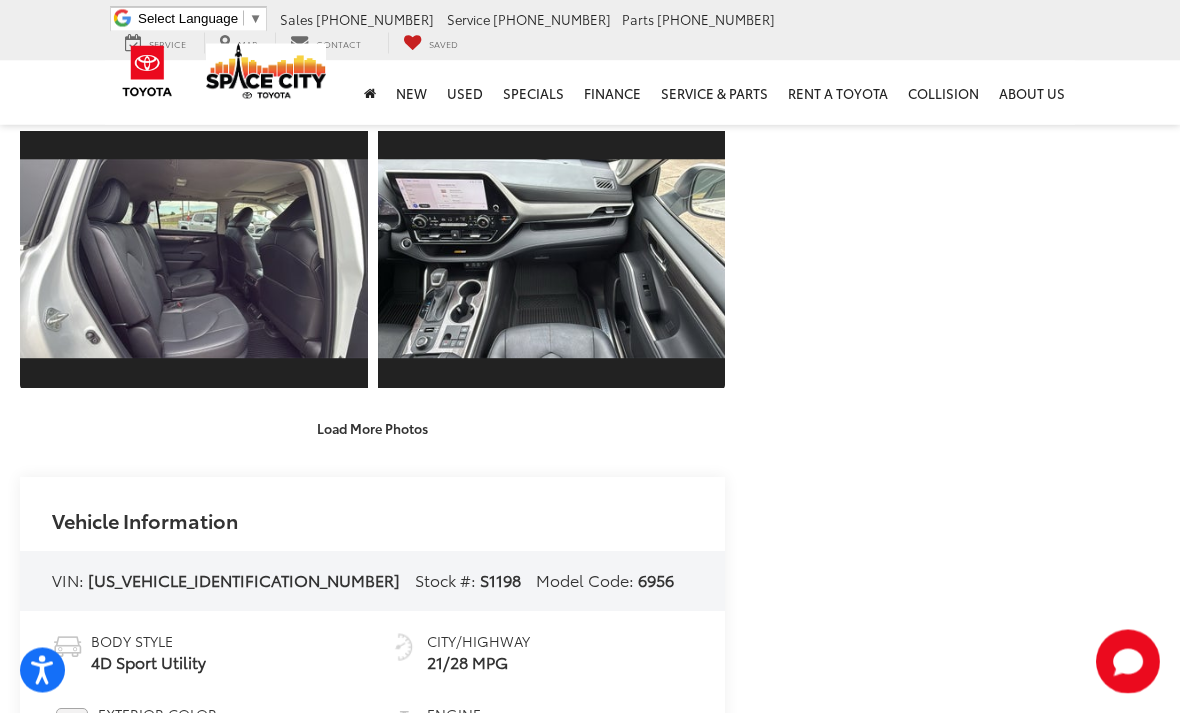 scroll, scrollTop: 3994, scrollLeft: 0, axis: vertical 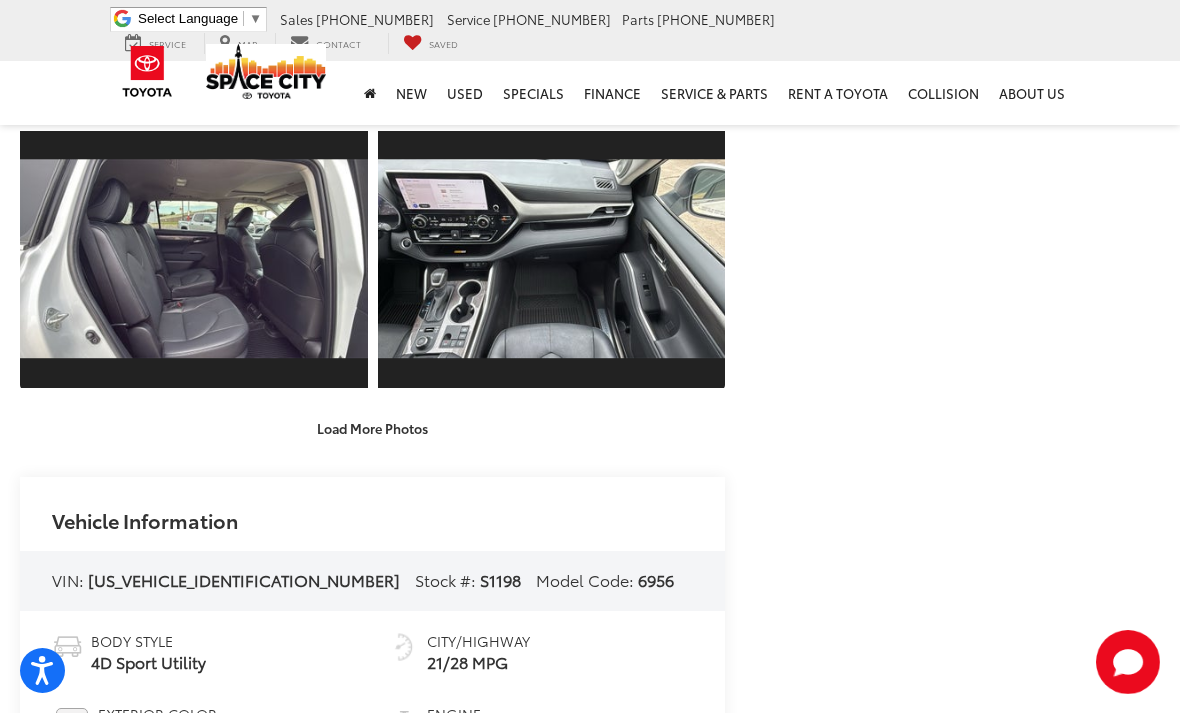 click on "Load More Photos" at bounding box center (372, 428) 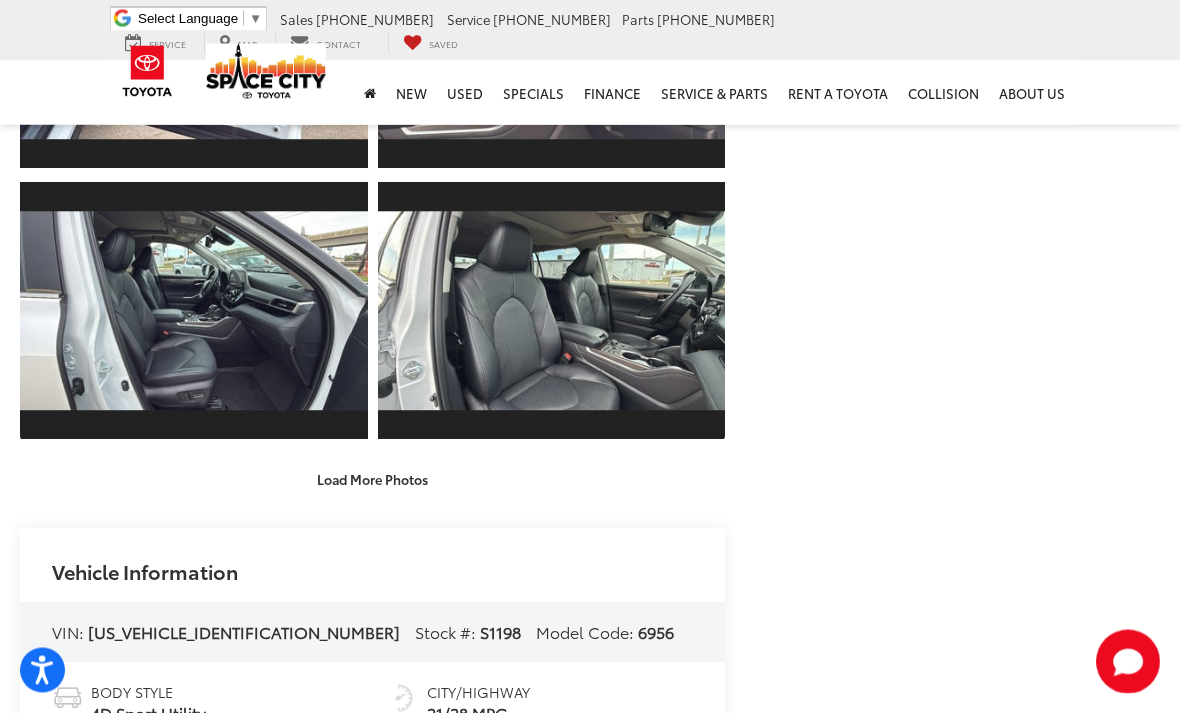 scroll, scrollTop: 4484, scrollLeft: 0, axis: vertical 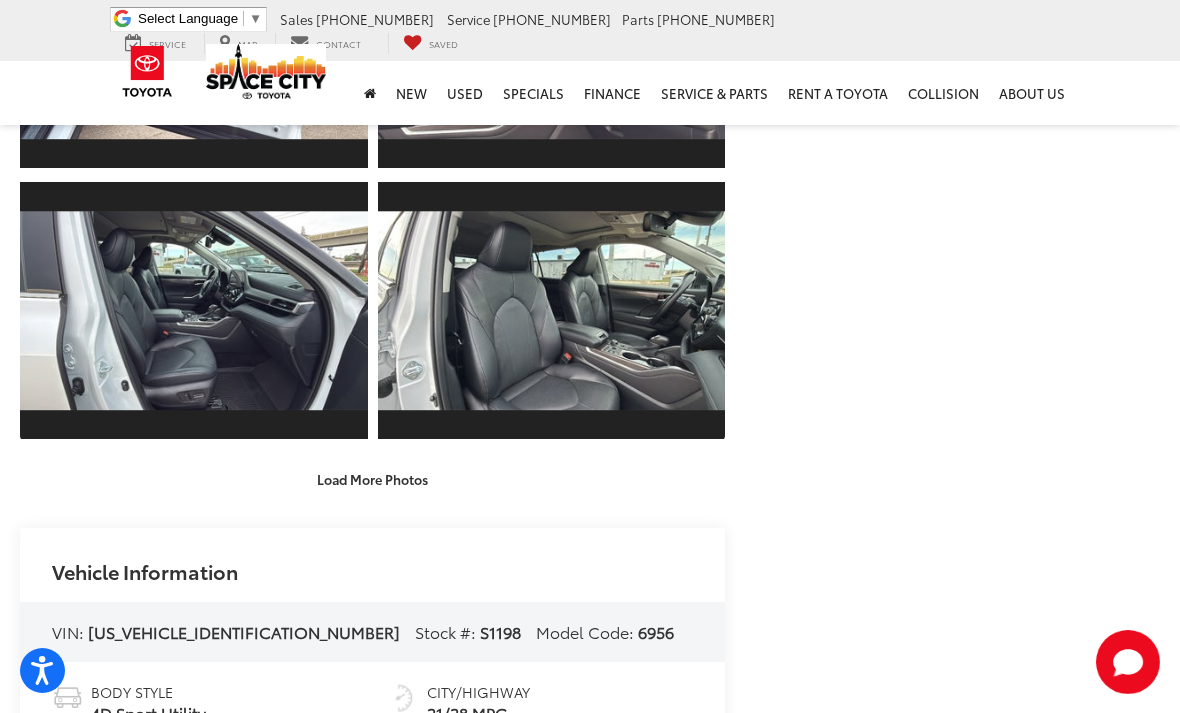 click on "Load More Photos" at bounding box center (372, 479) 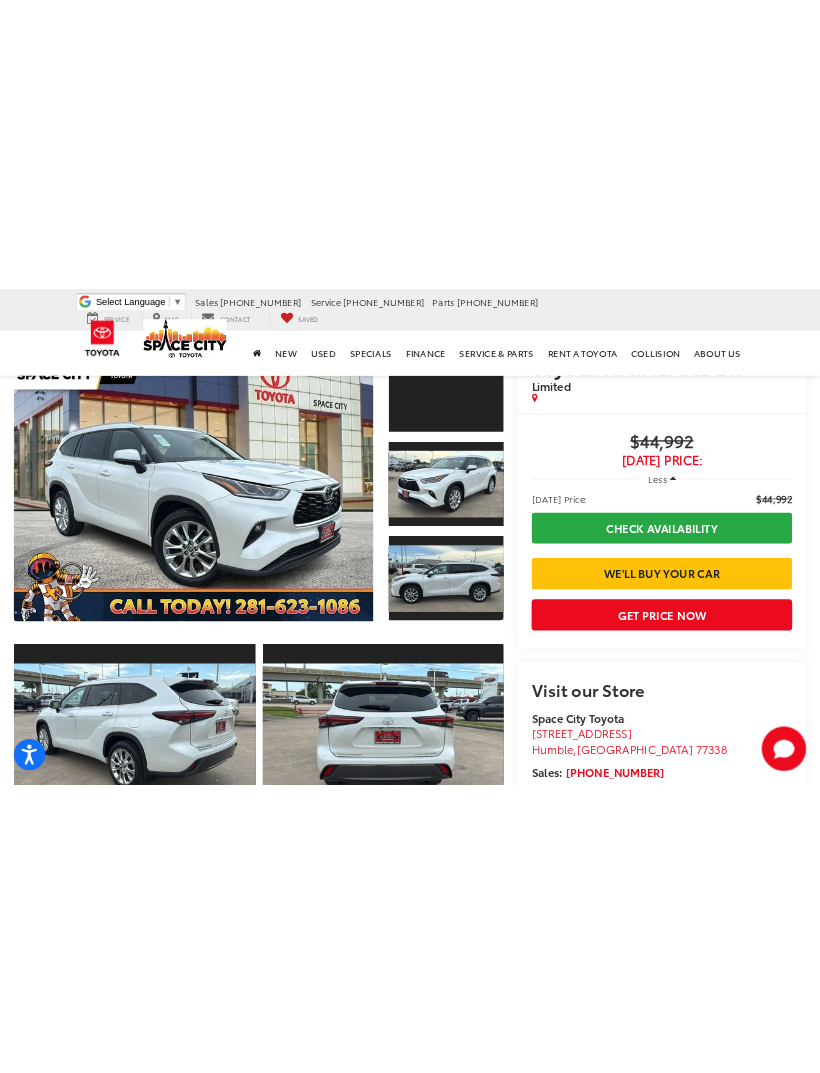 scroll, scrollTop: 0, scrollLeft: 0, axis: both 